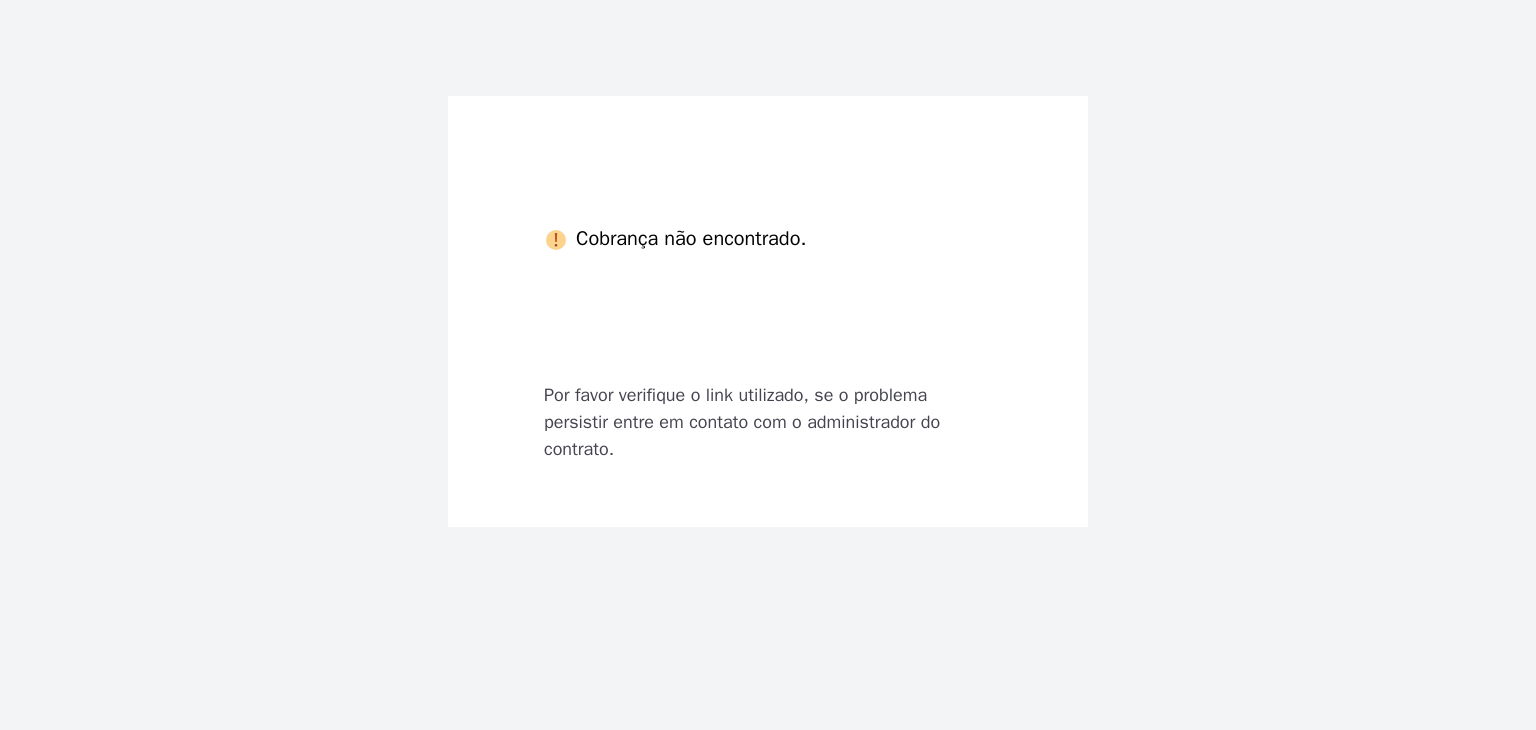 scroll, scrollTop: 0, scrollLeft: 0, axis: both 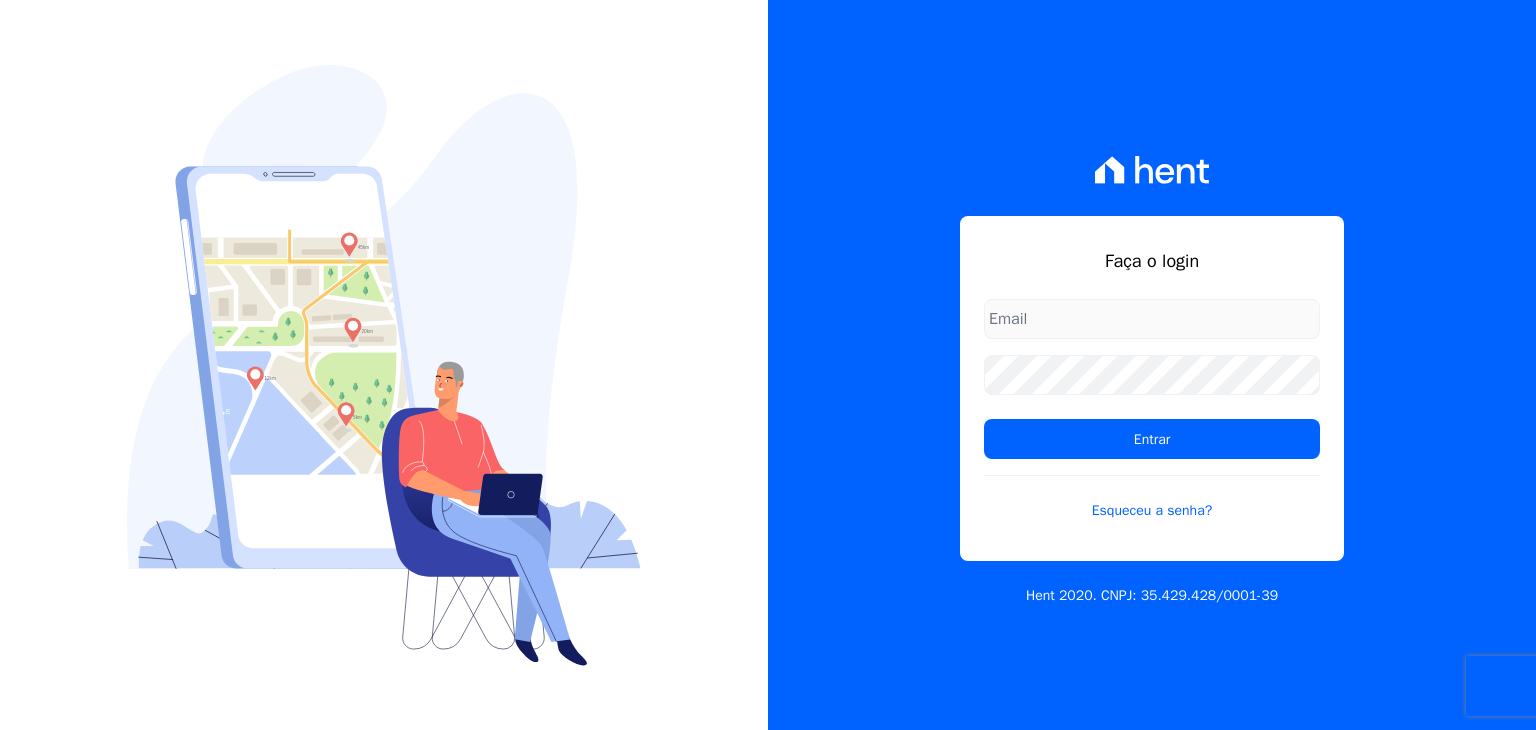 click at bounding box center [1152, 319] 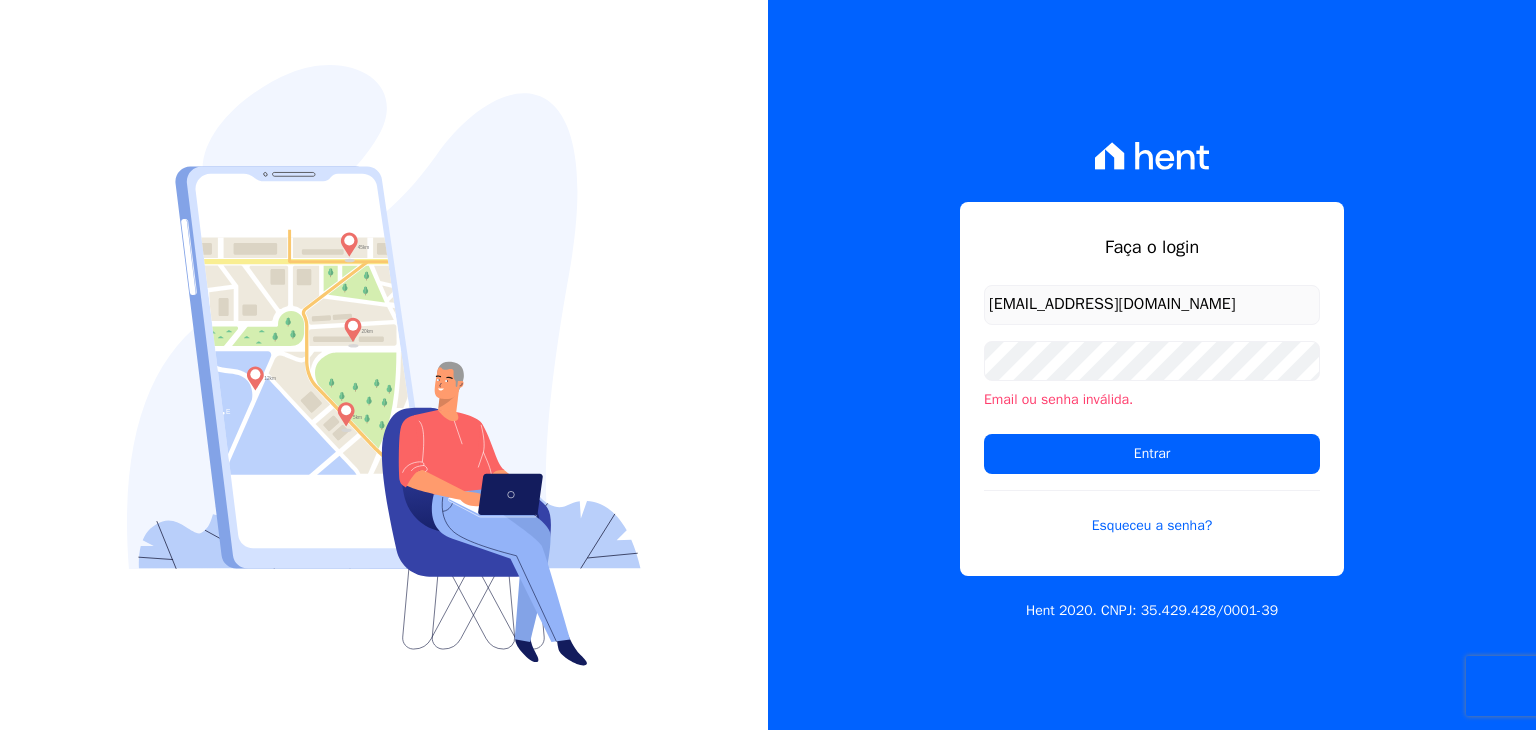 scroll, scrollTop: 0, scrollLeft: 0, axis: both 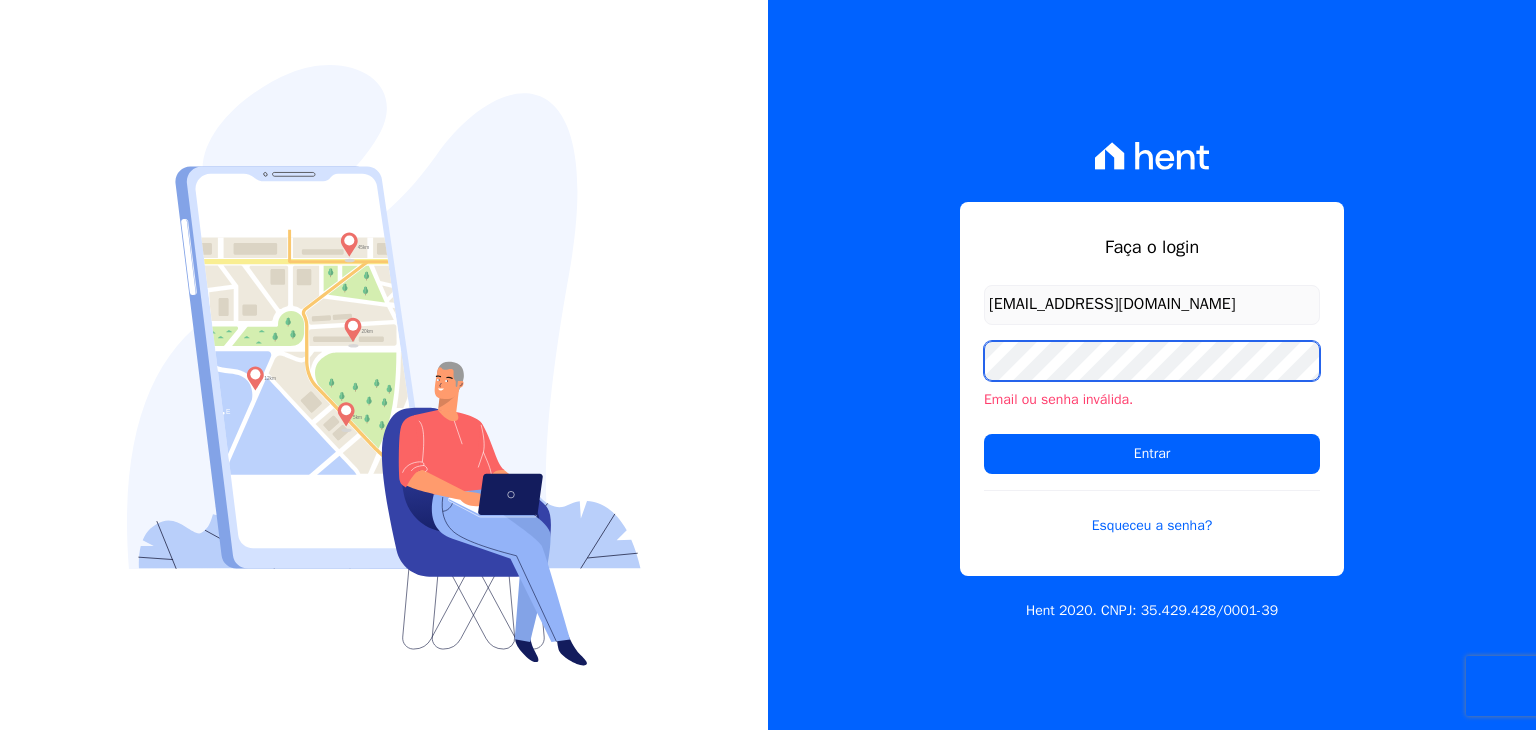click on "Entrar" at bounding box center [1152, 454] 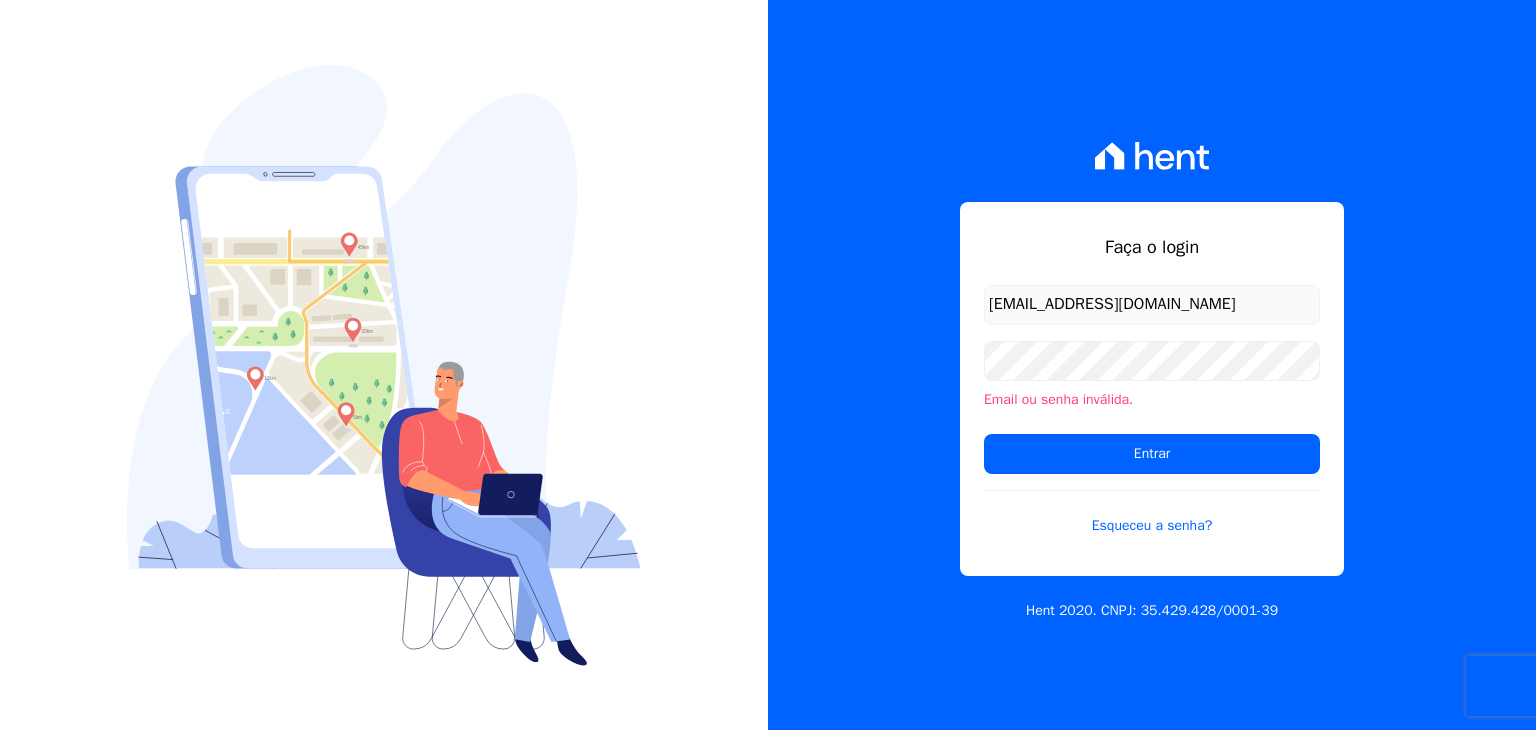 scroll, scrollTop: 0, scrollLeft: 0, axis: both 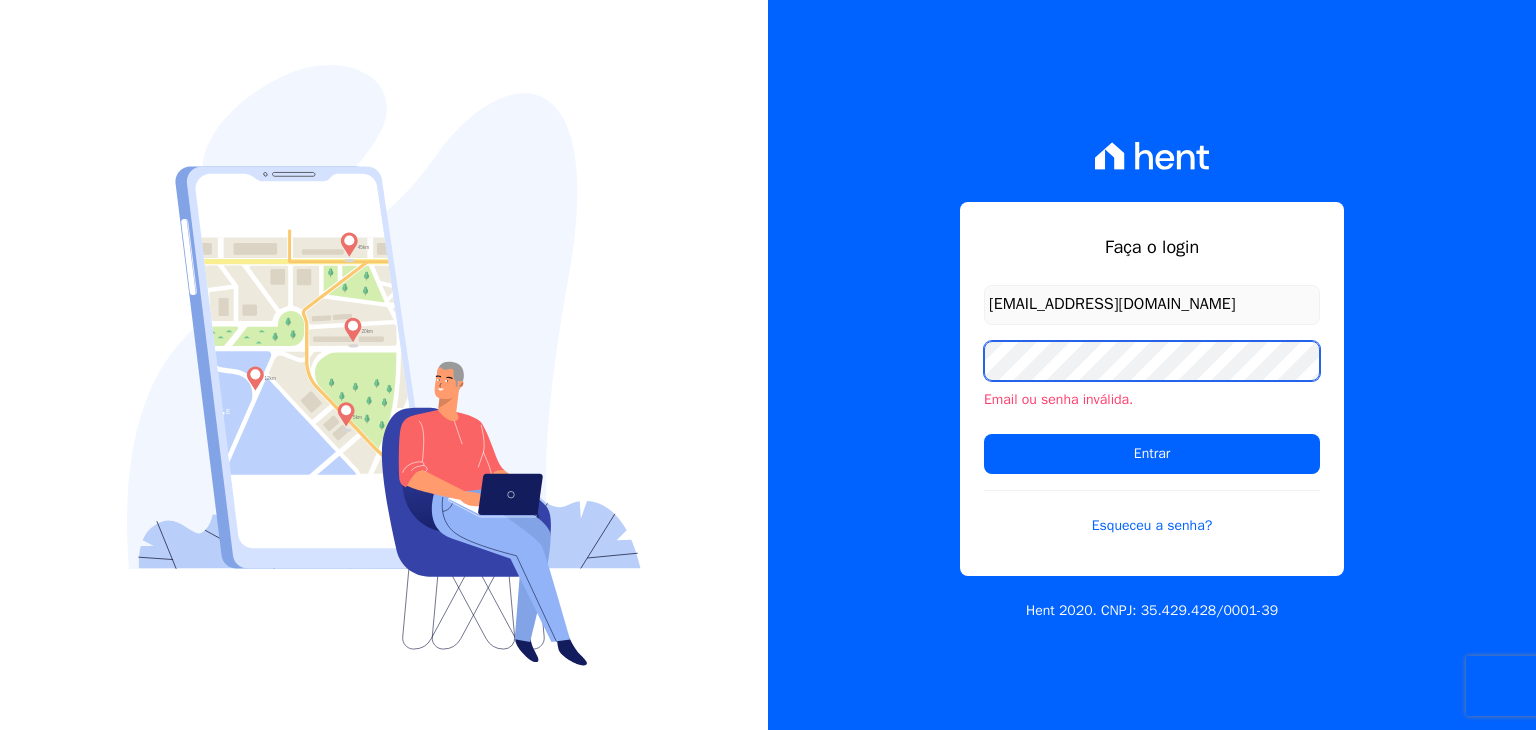 click on "Entrar" at bounding box center [1152, 454] 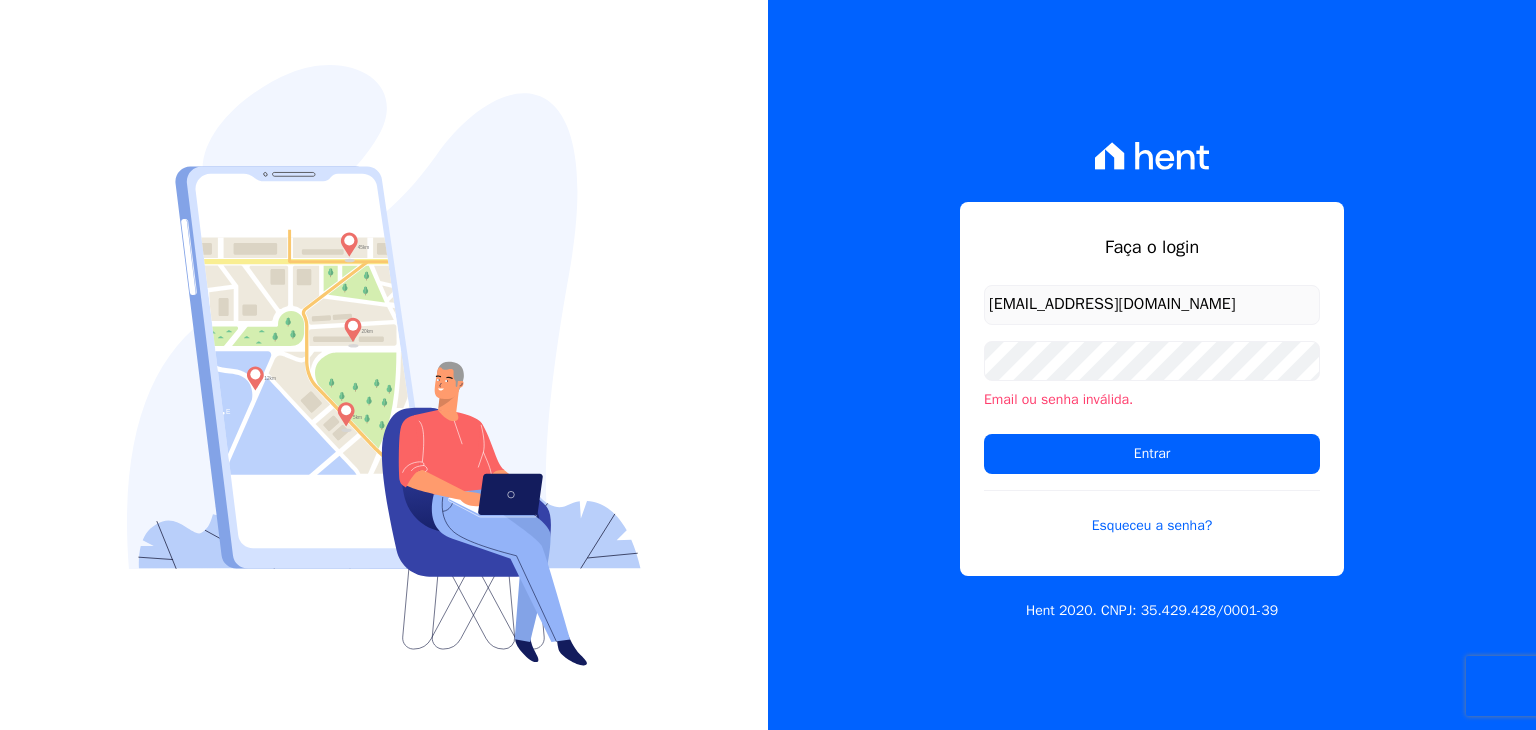 scroll, scrollTop: 0, scrollLeft: 0, axis: both 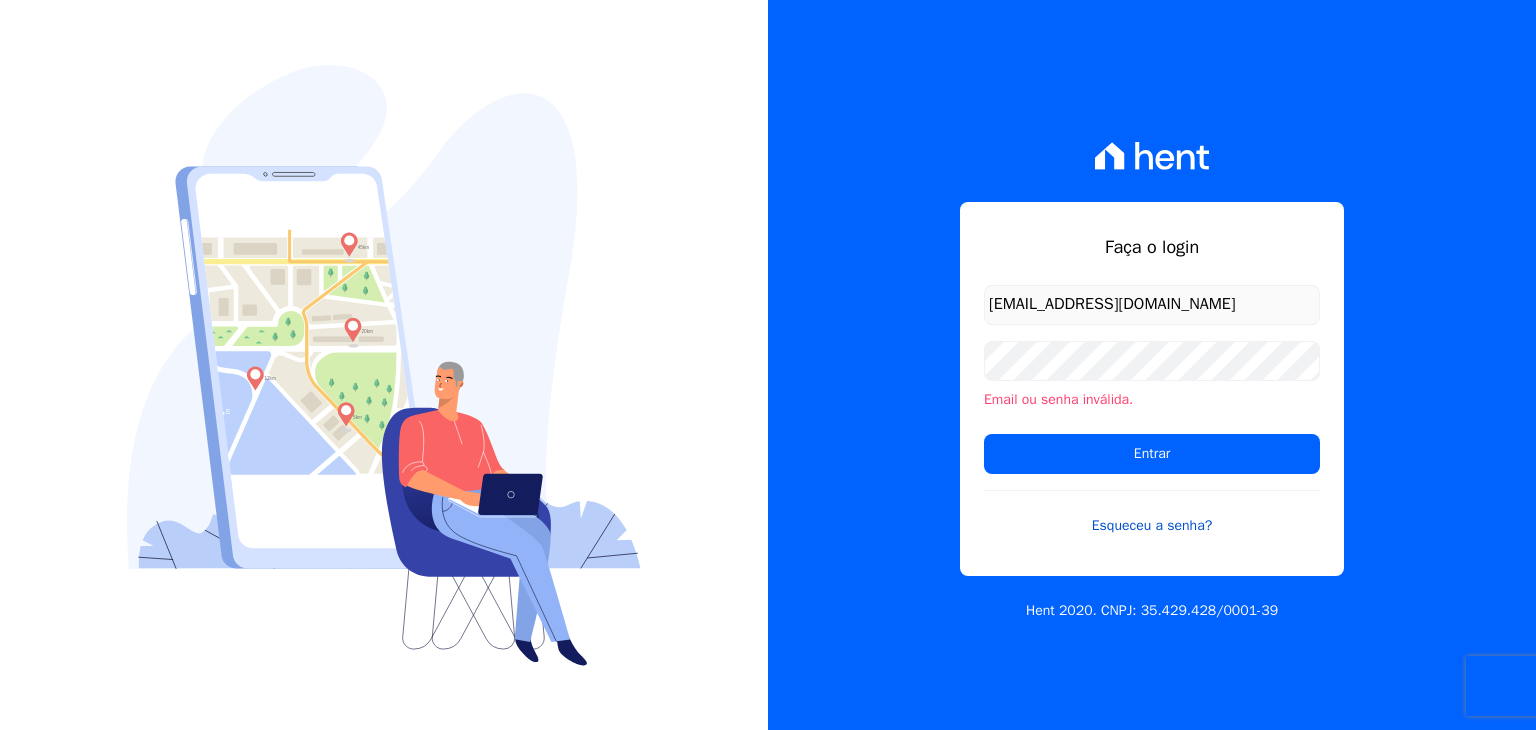 click on "Esqueceu a senha?" at bounding box center [1152, 513] 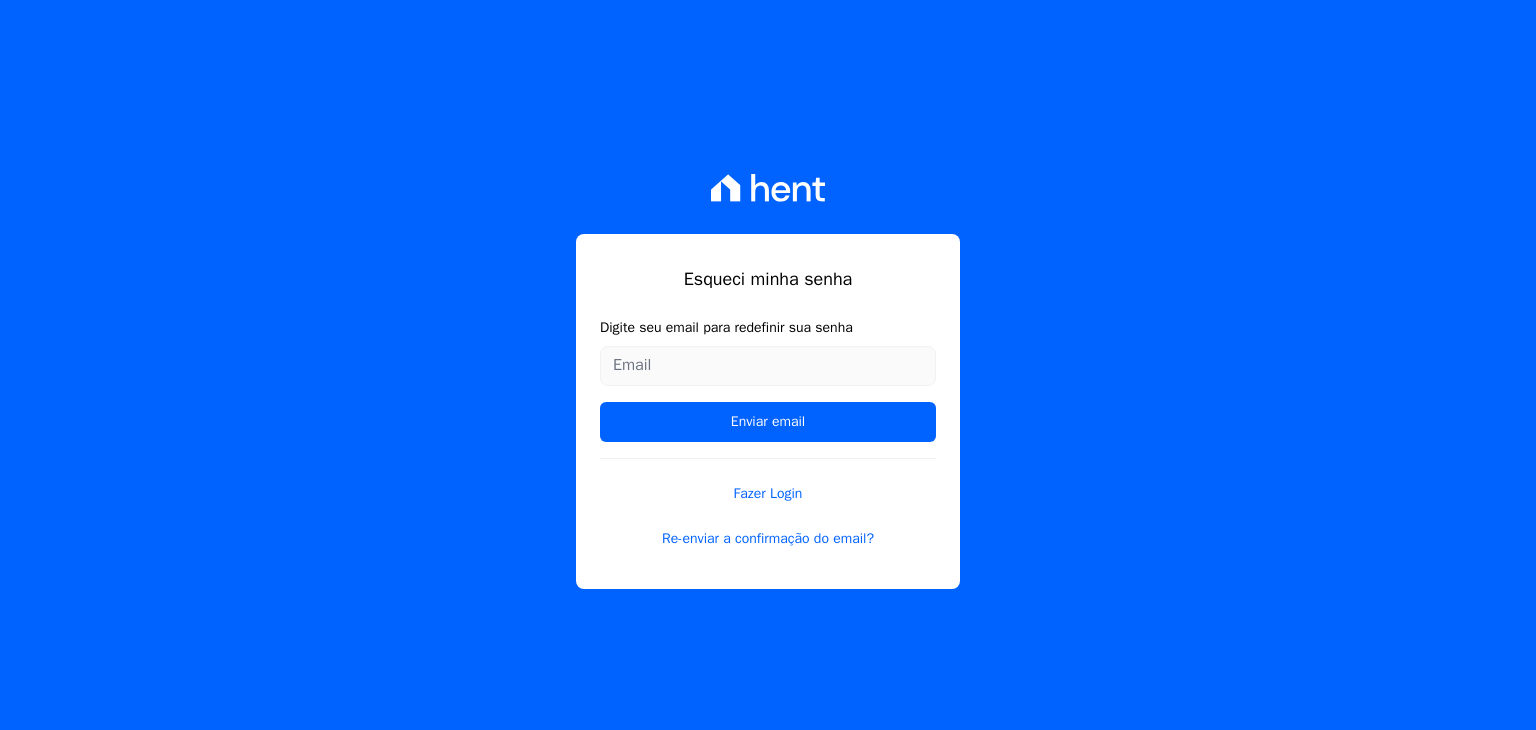 scroll, scrollTop: 0, scrollLeft: 0, axis: both 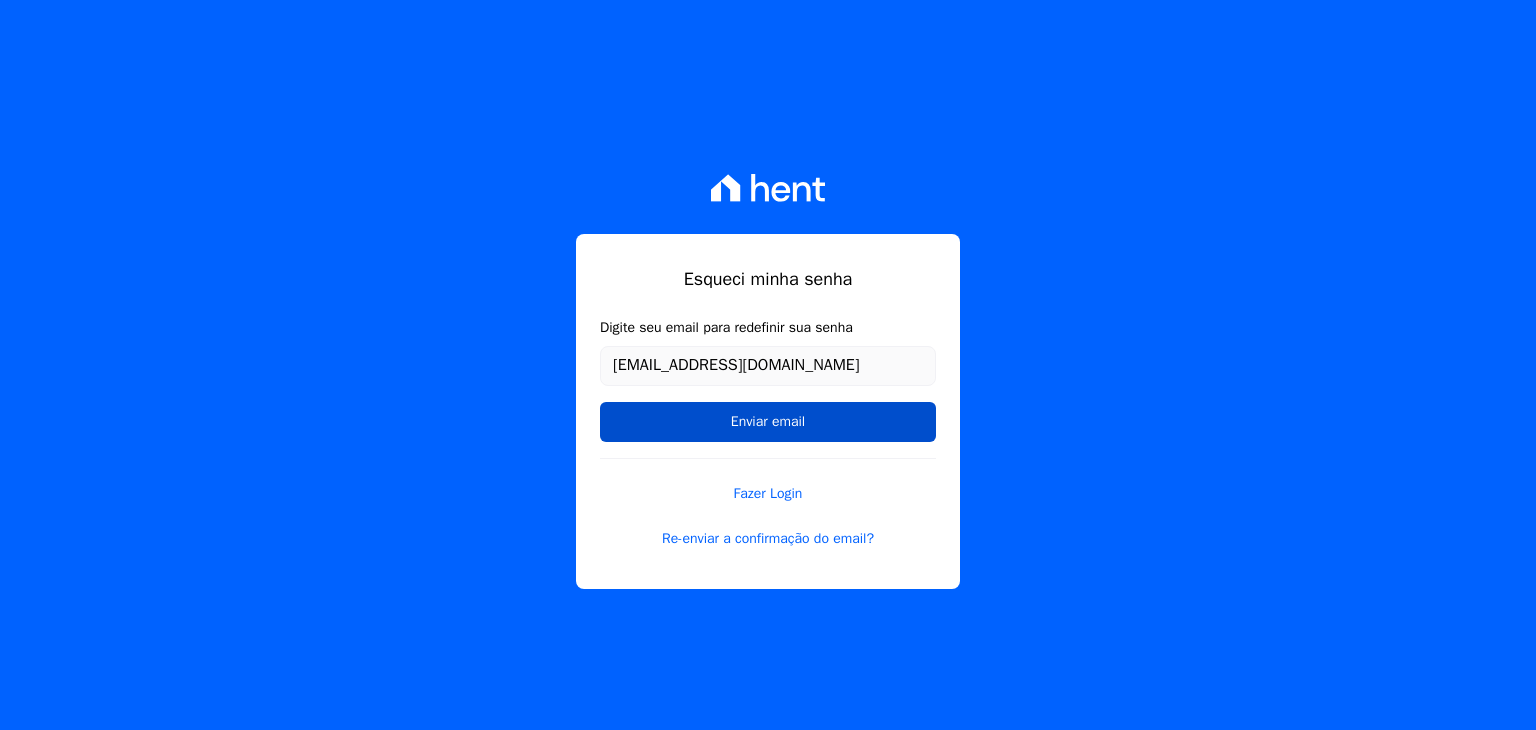 click on "Enviar email" at bounding box center [768, 422] 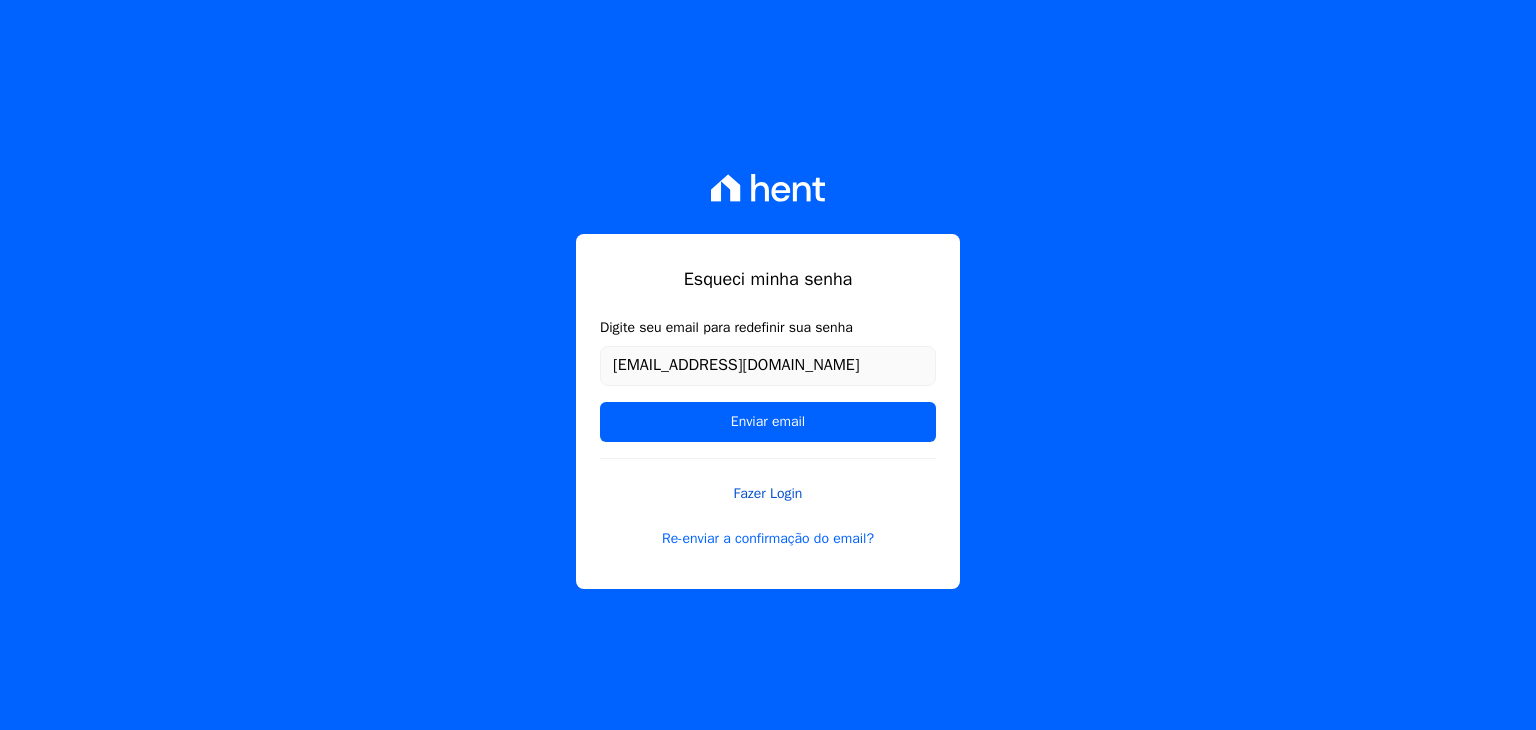 click on "Fazer Login" at bounding box center [768, 481] 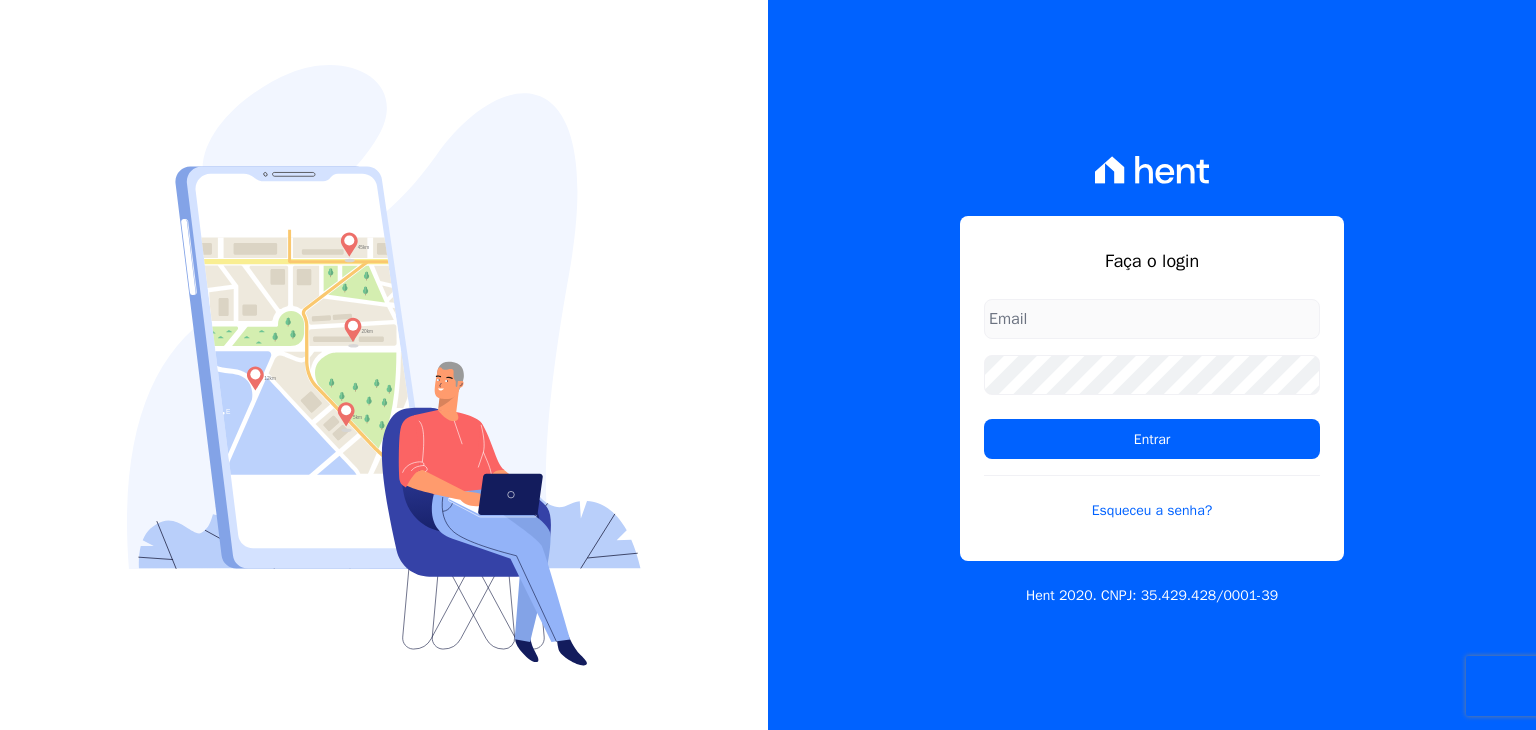click at bounding box center (1152, 319) 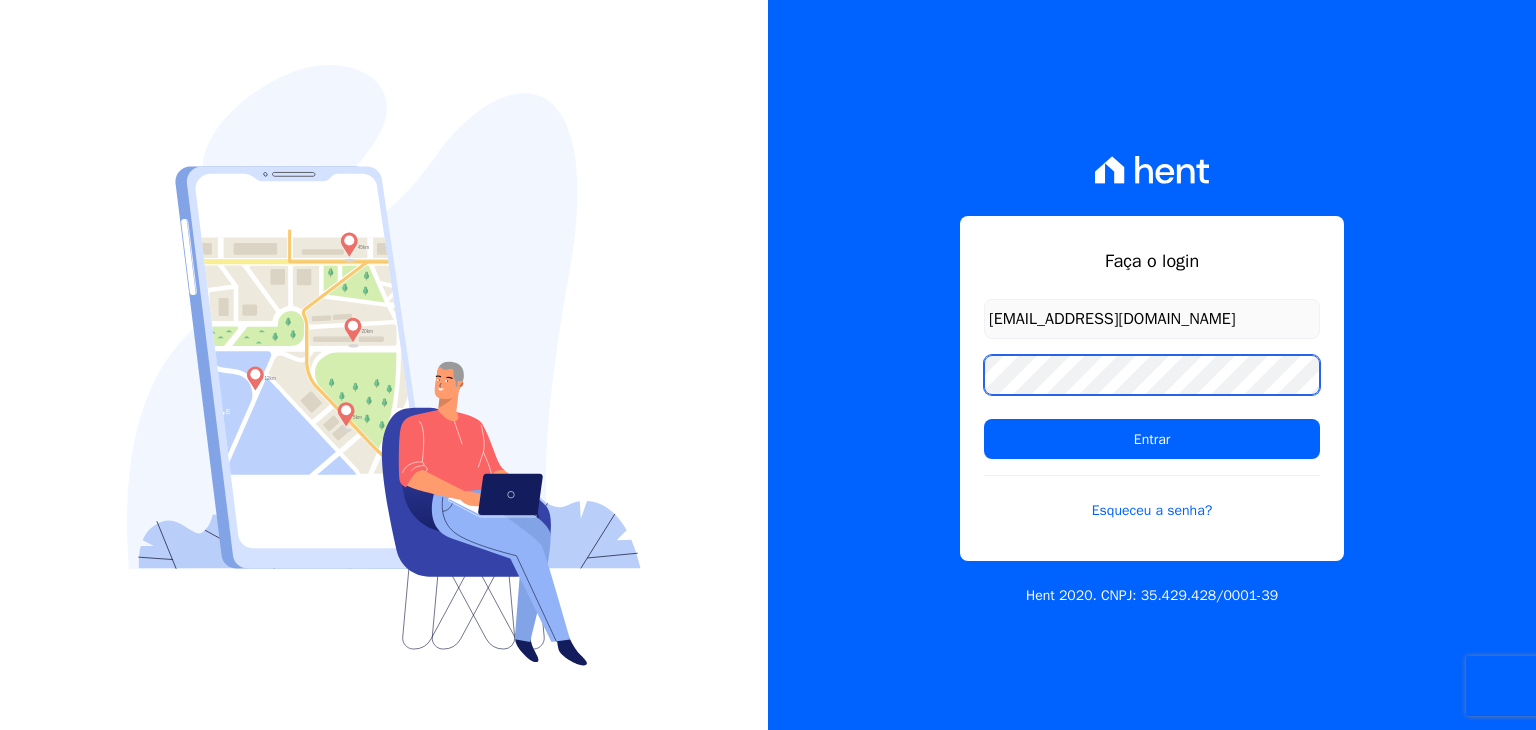 click on "Entrar" at bounding box center [1152, 439] 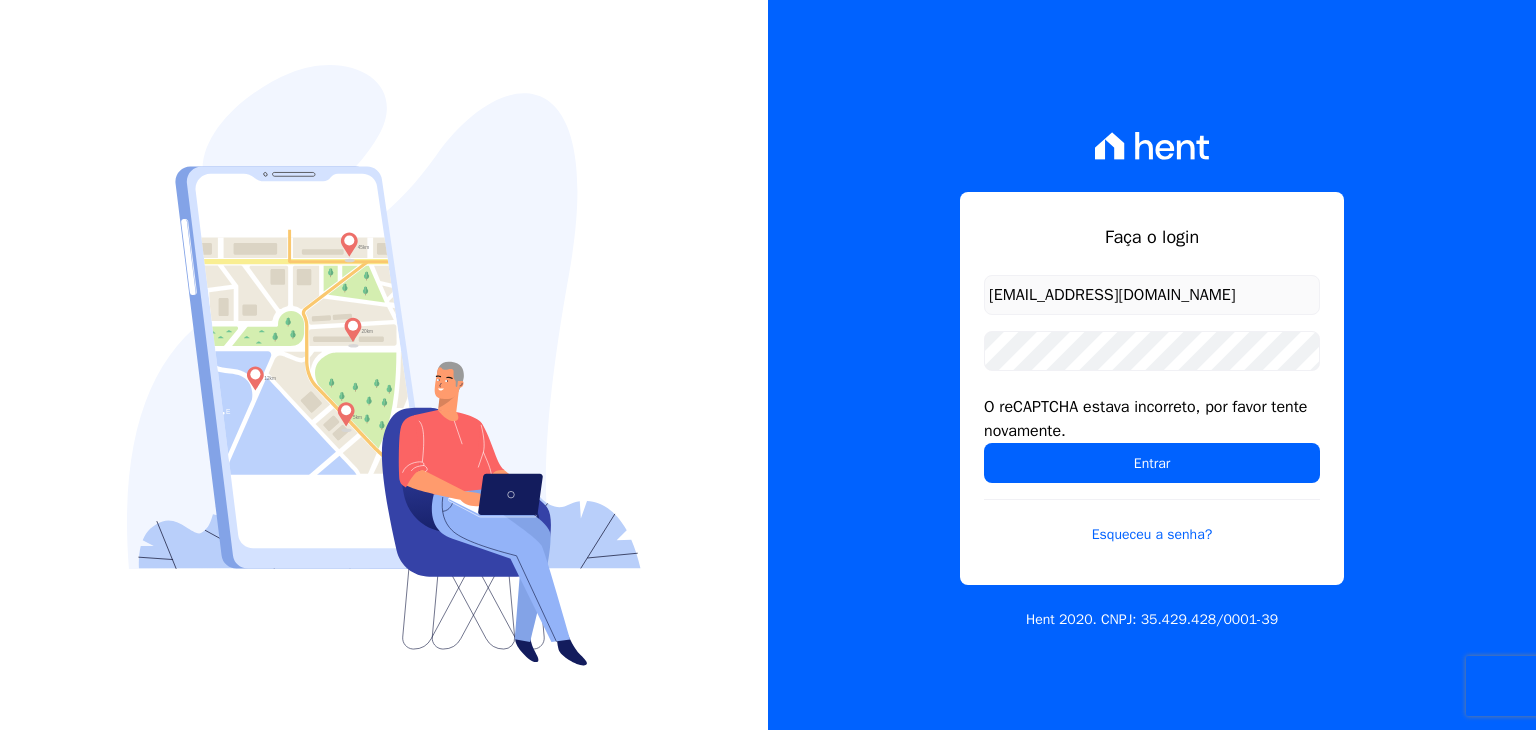 scroll, scrollTop: 0, scrollLeft: 0, axis: both 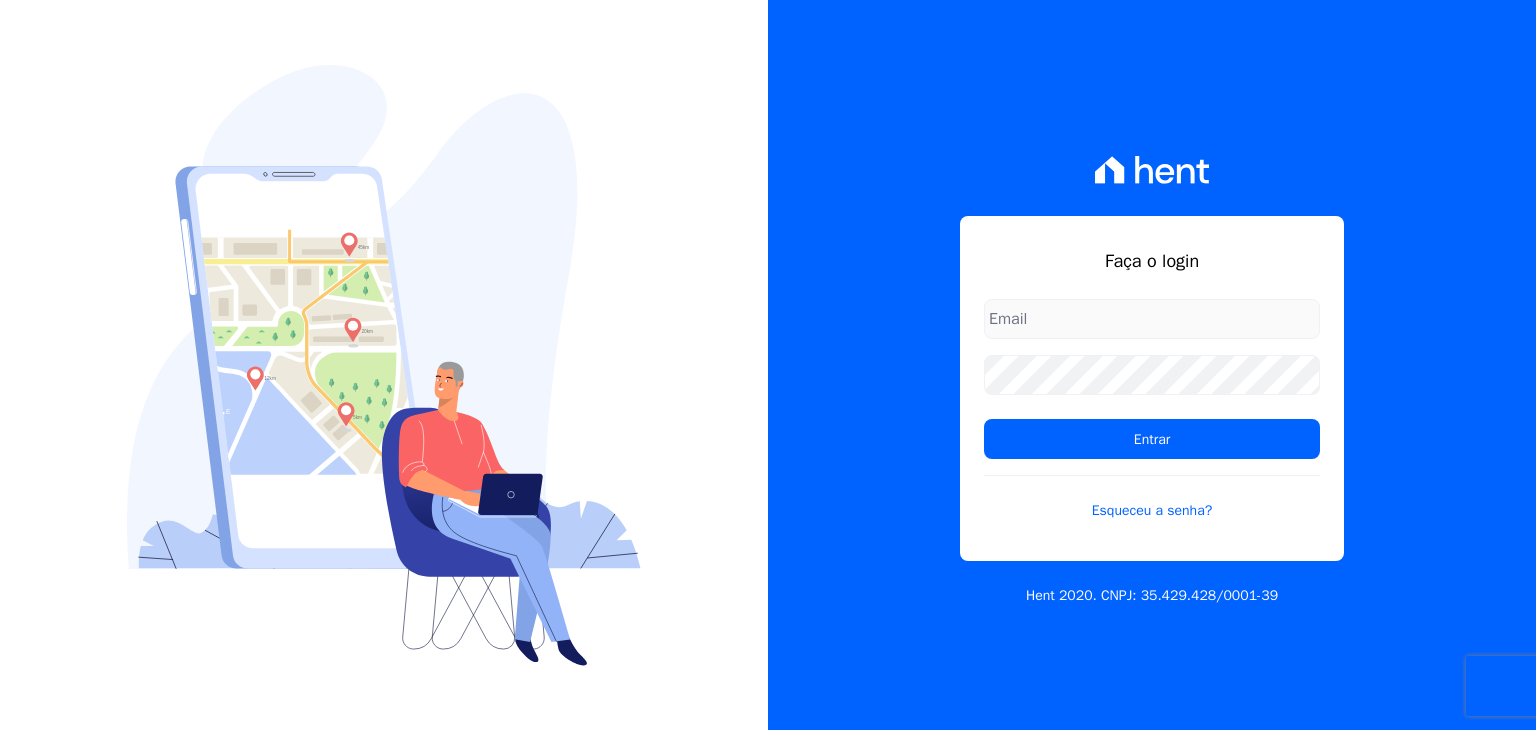 type on "[EMAIL_ADDRESS][DOMAIN_NAME]" 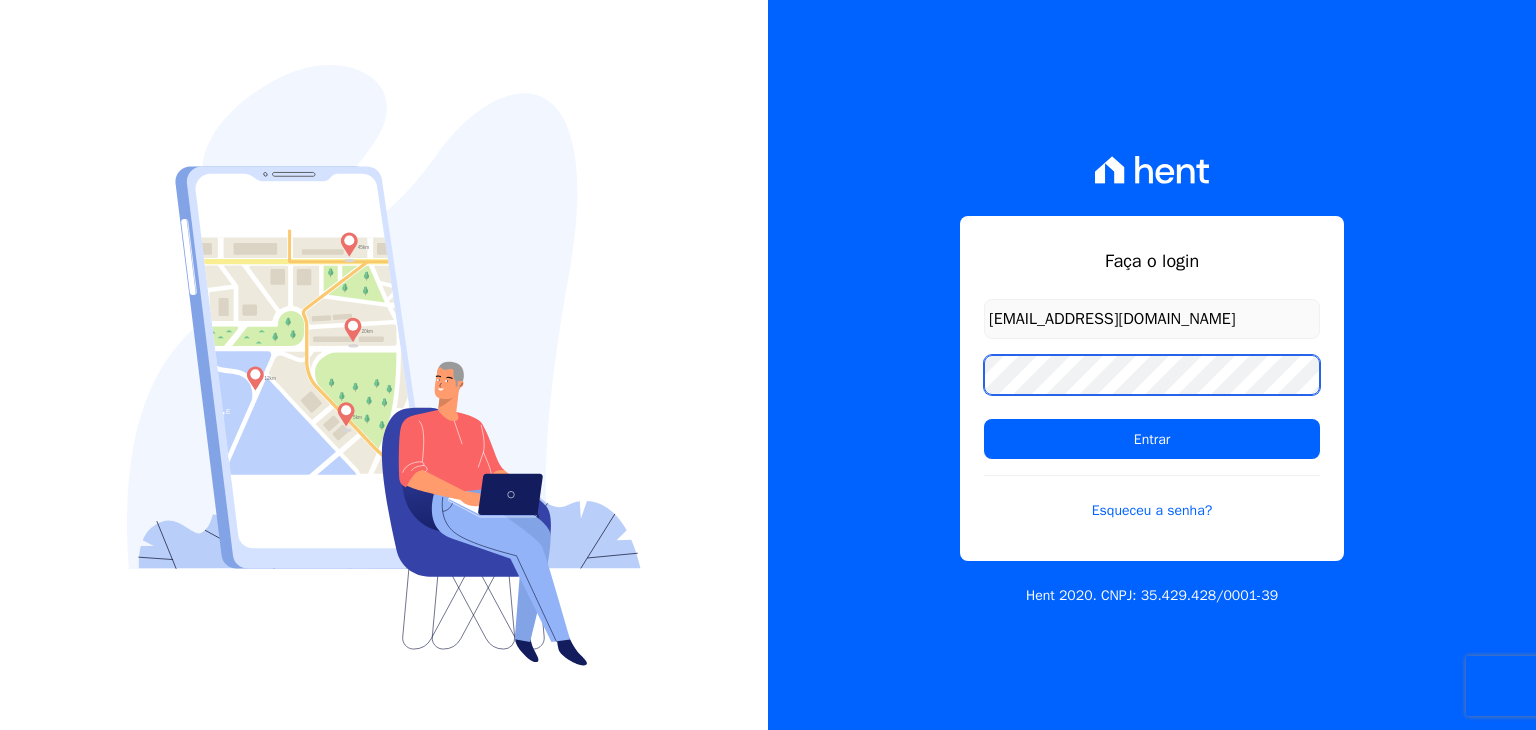 click on "Entrar" at bounding box center (1152, 439) 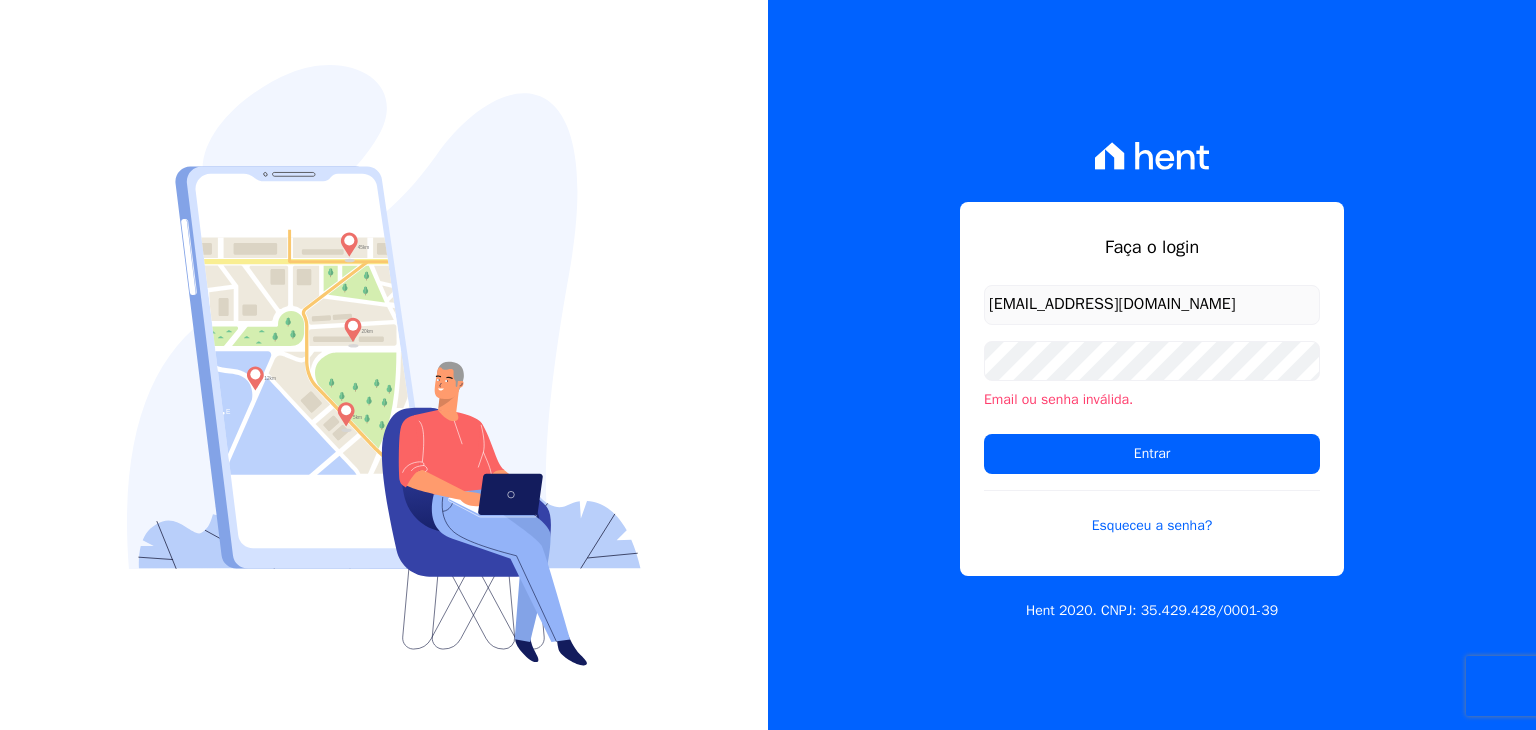 scroll, scrollTop: 0, scrollLeft: 0, axis: both 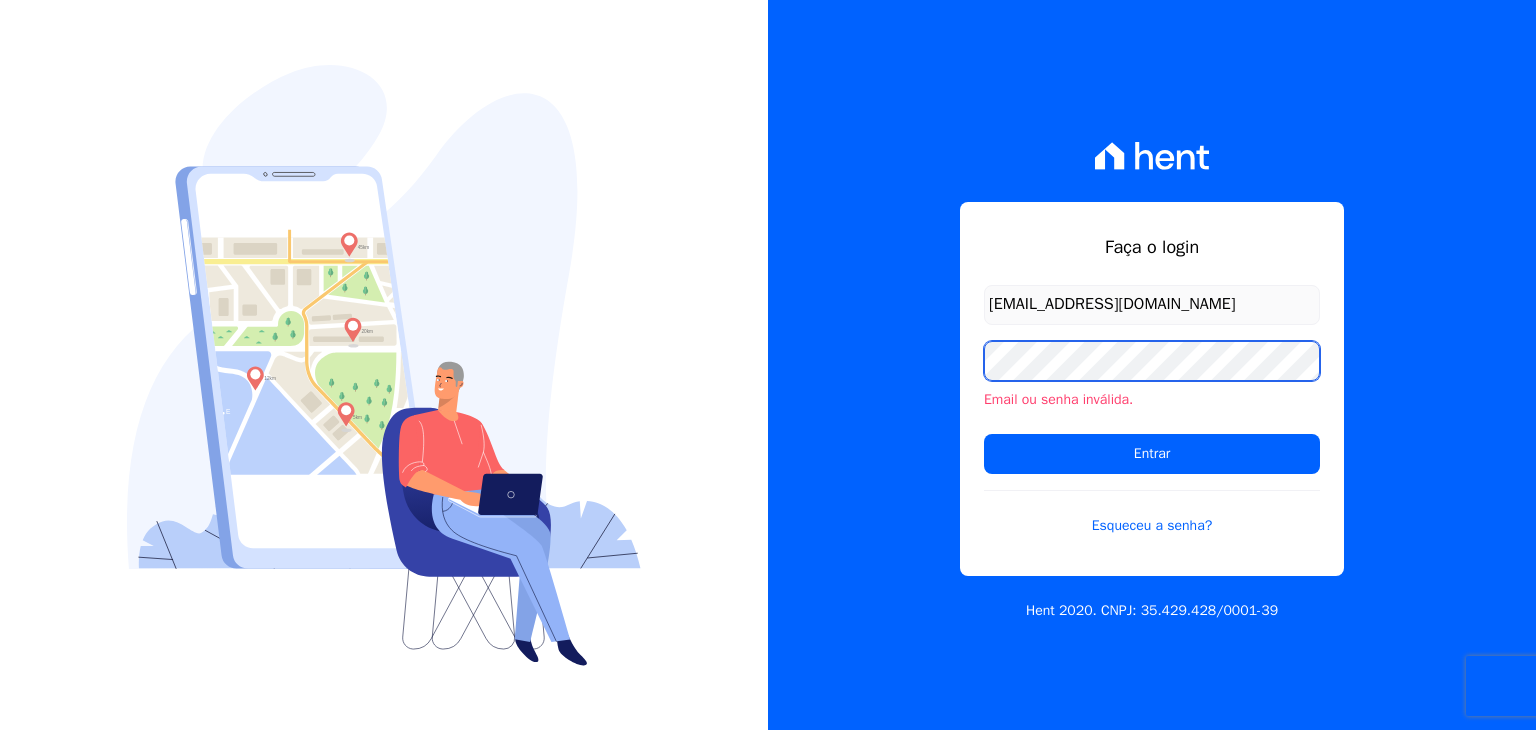 click on "Entrar" at bounding box center [1152, 454] 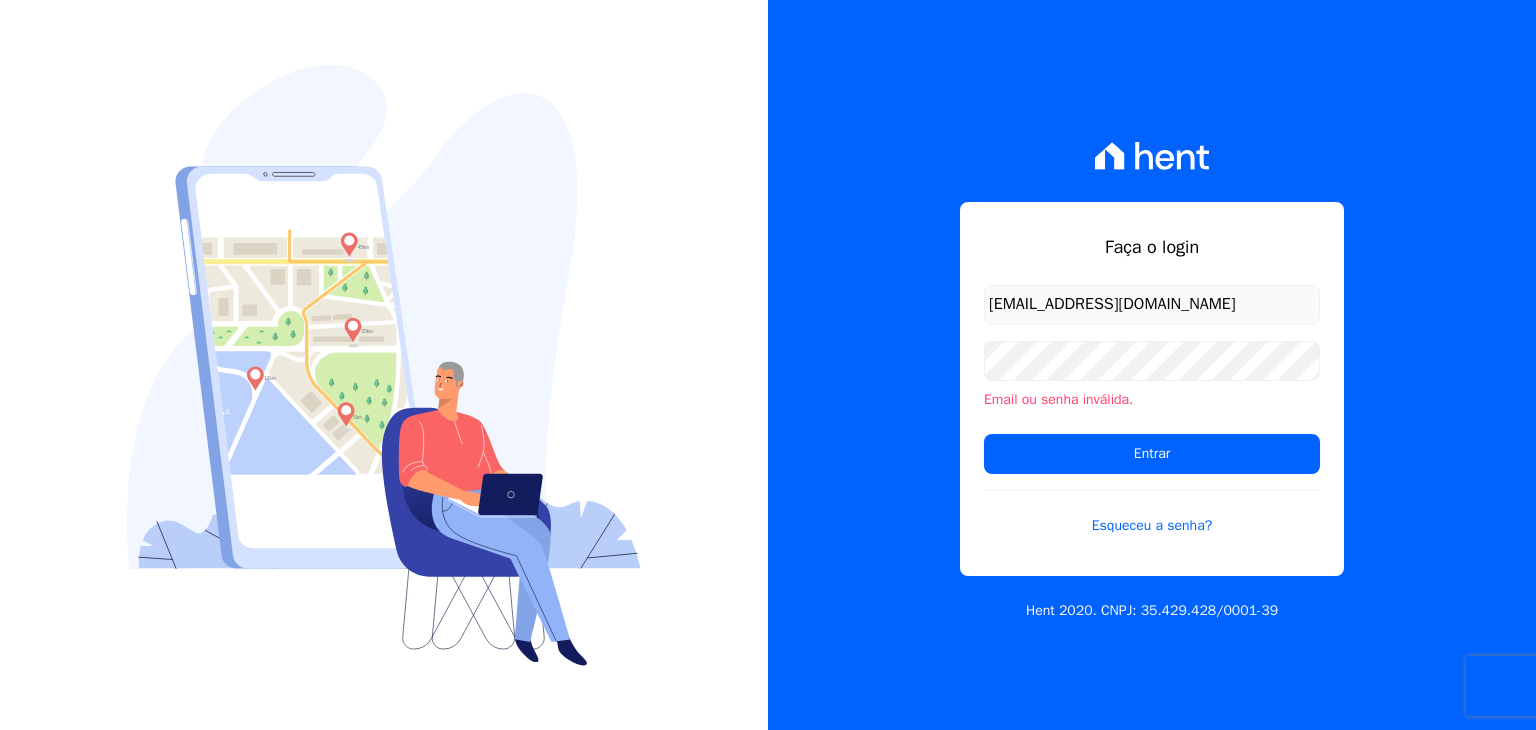 scroll, scrollTop: 0, scrollLeft: 0, axis: both 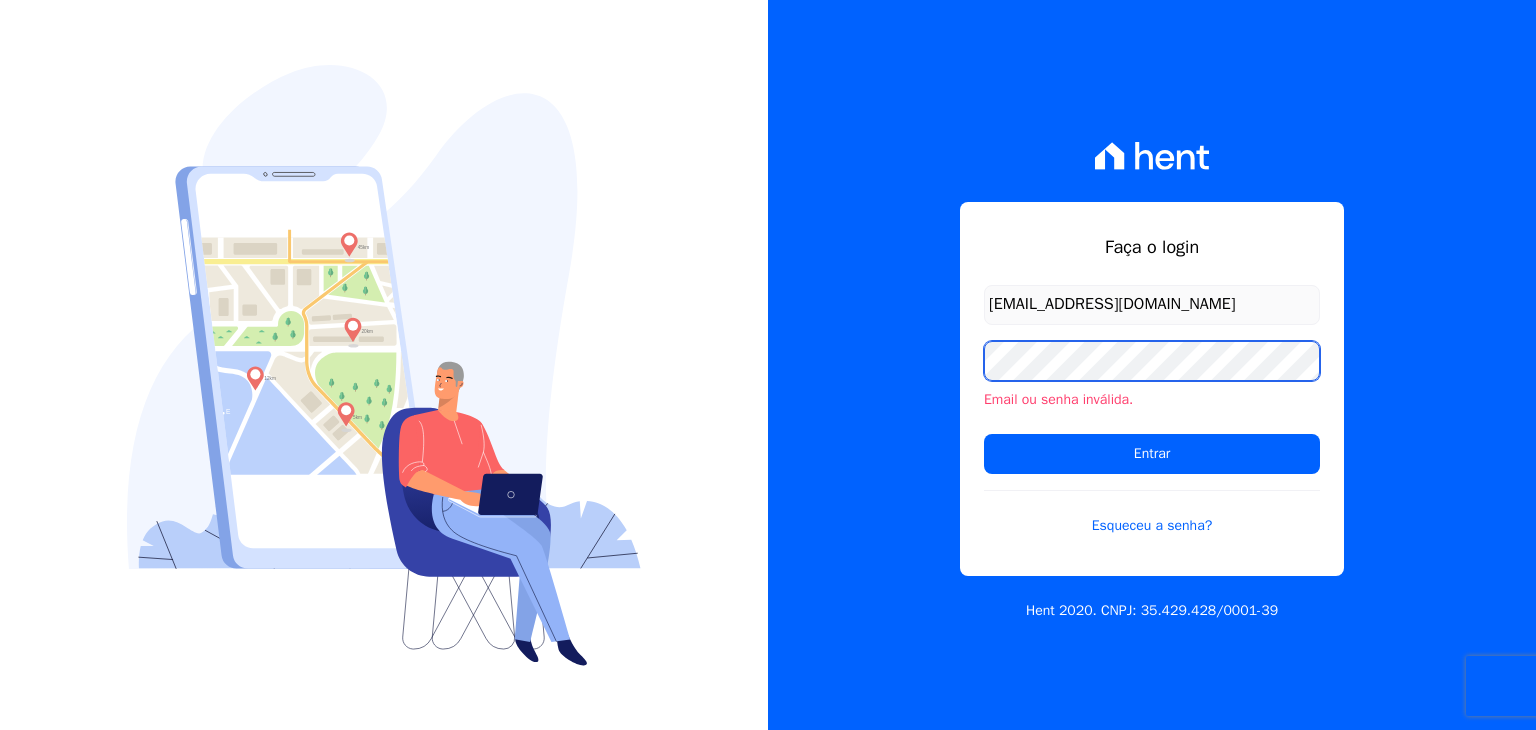 click on "Entrar" at bounding box center [1152, 454] 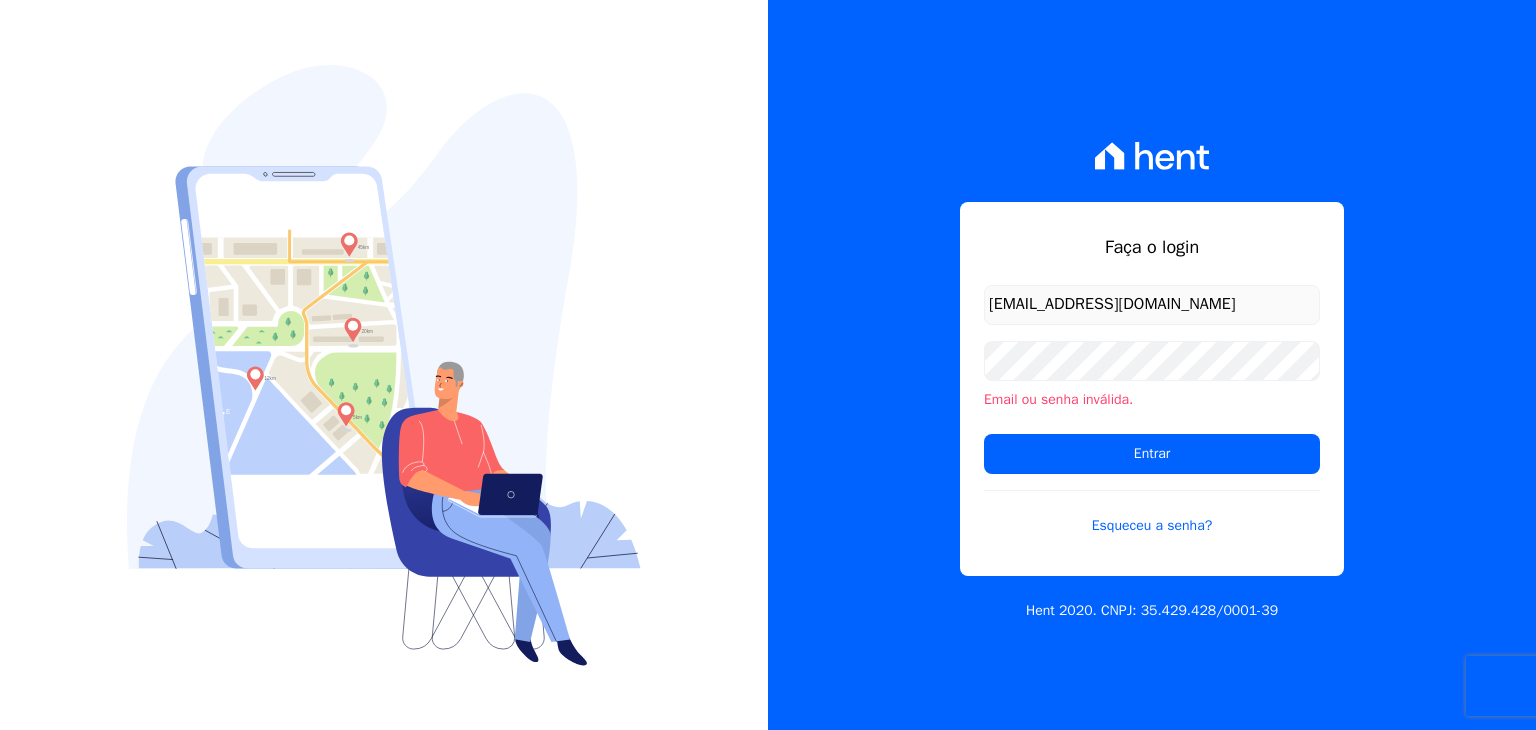 scroll, scrollTop: 0, scrollLeft: 0, axis: both 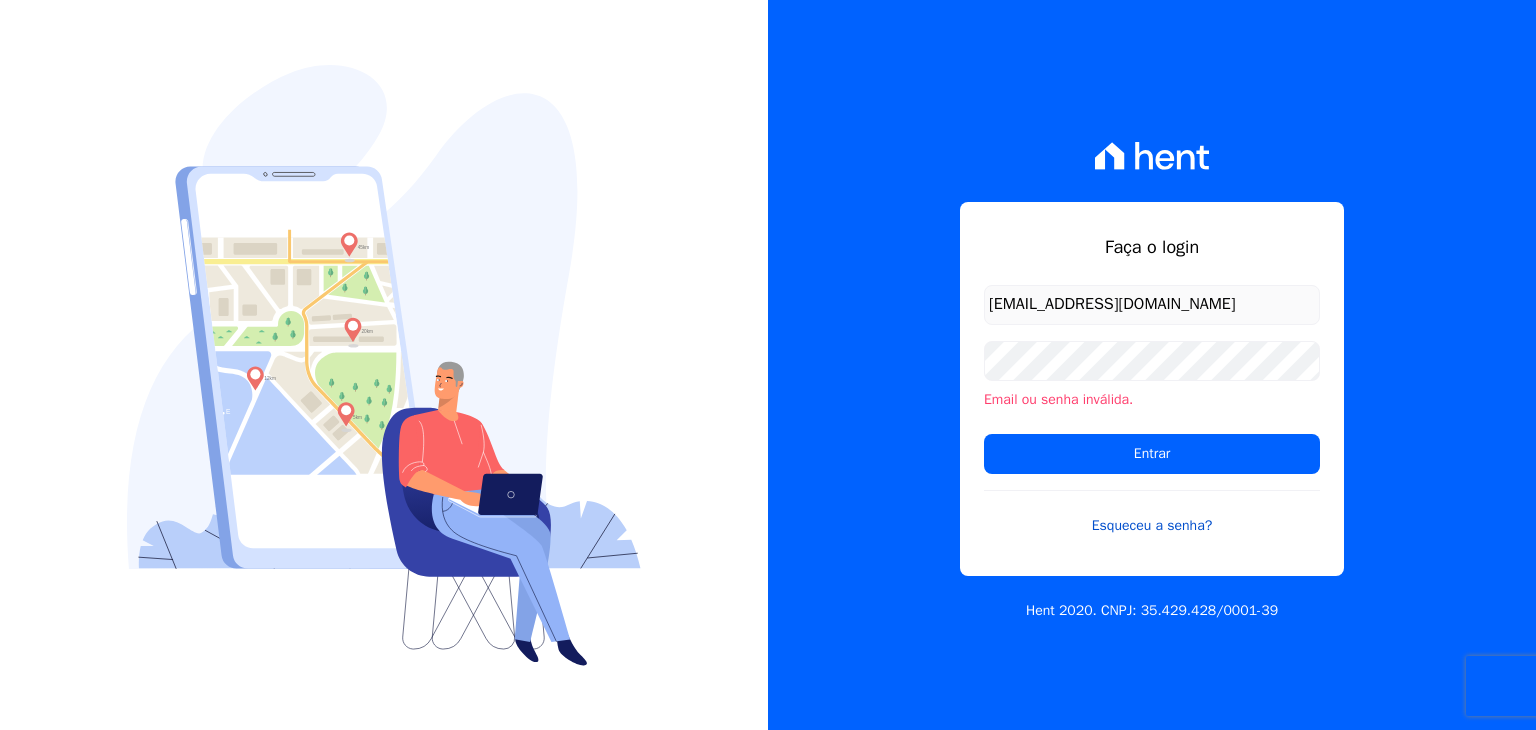 click on "Esqueceu a senha?" at bounding box center [1152, 513] 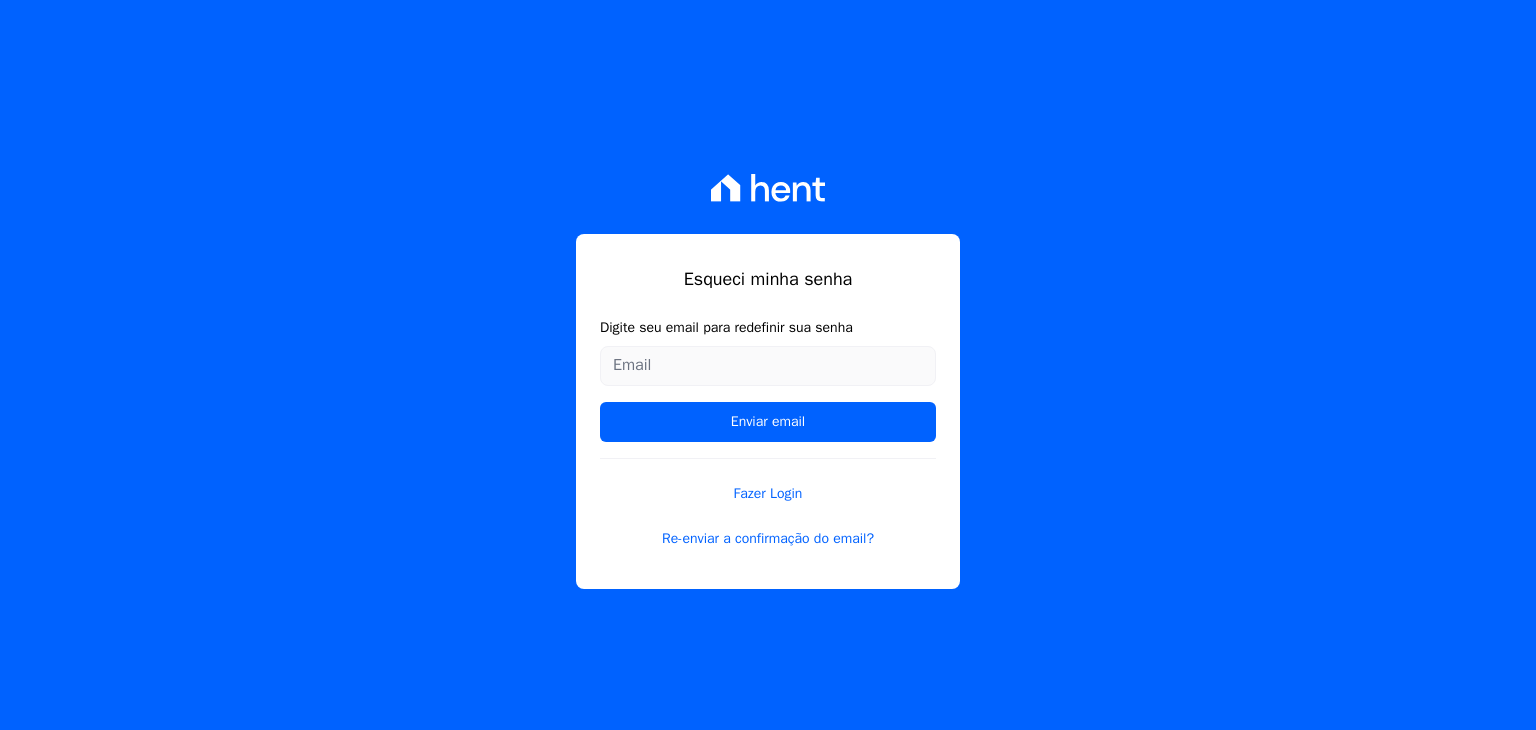 scroll, scrollTop: 0, scrollLeft: 0, axis: both 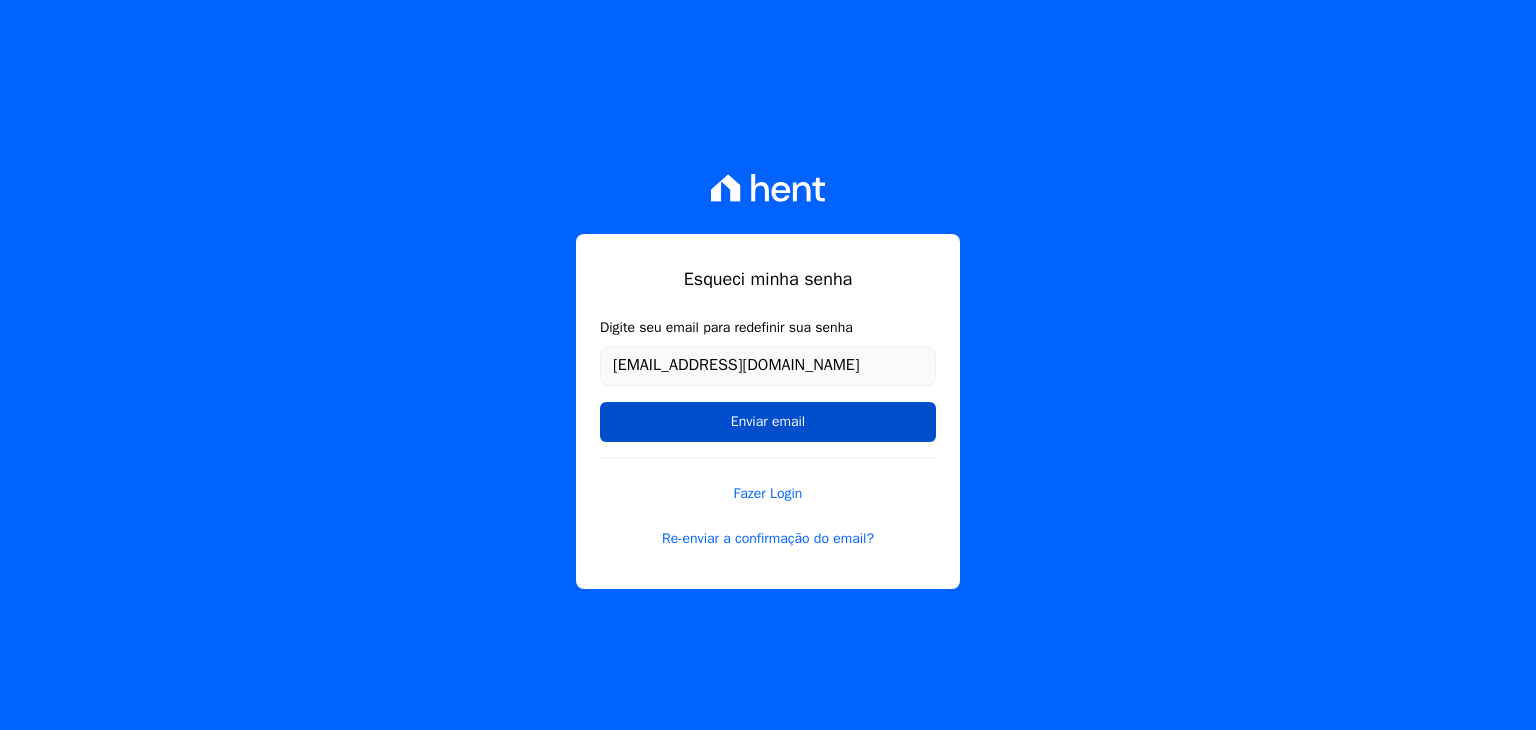 click on "Enviar email" at bounding box center (768, 422) 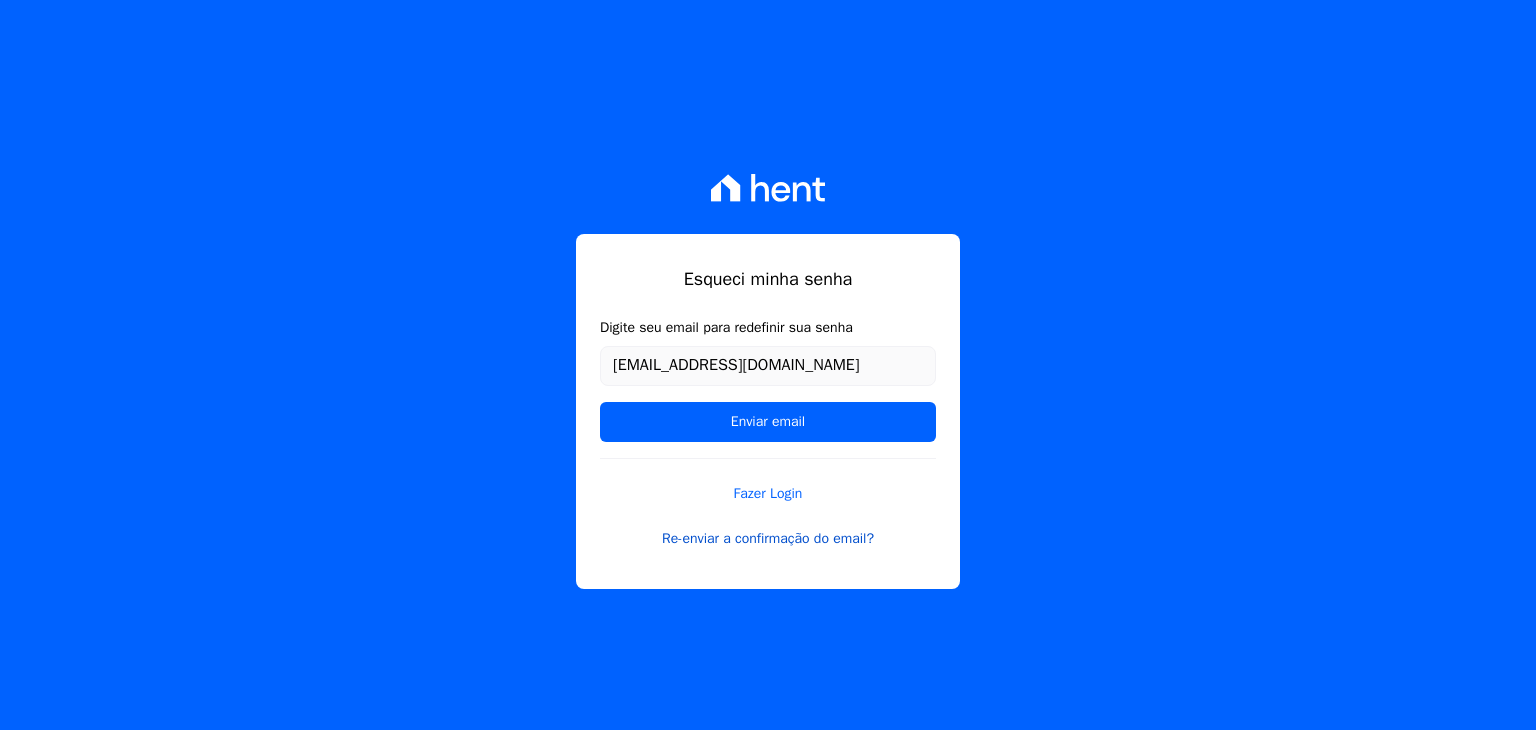 click on "Re-enviar a confirmação do email?" at bounding box center [768, 538] 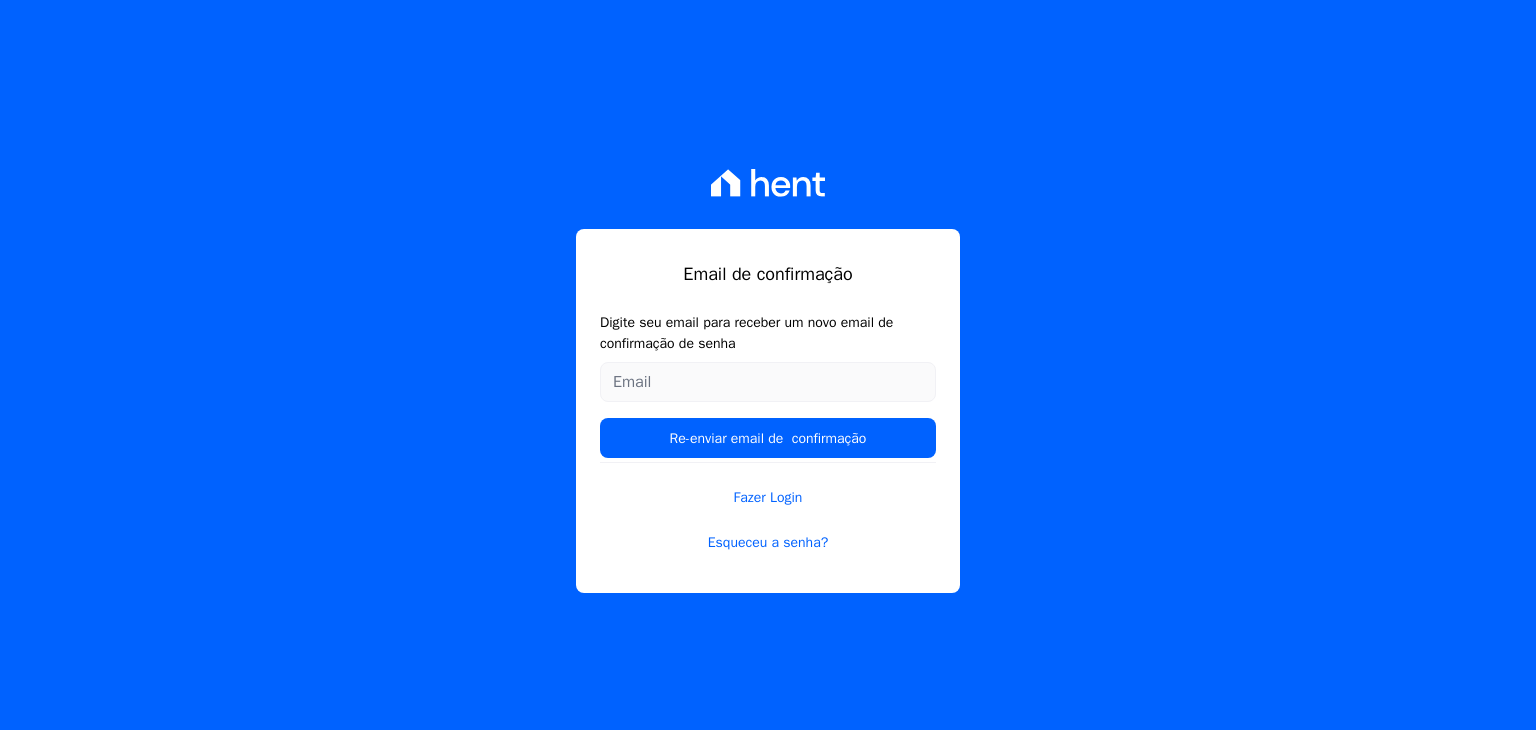 scroll, scrollTop: 0, scrollLeft: 0, axis: both 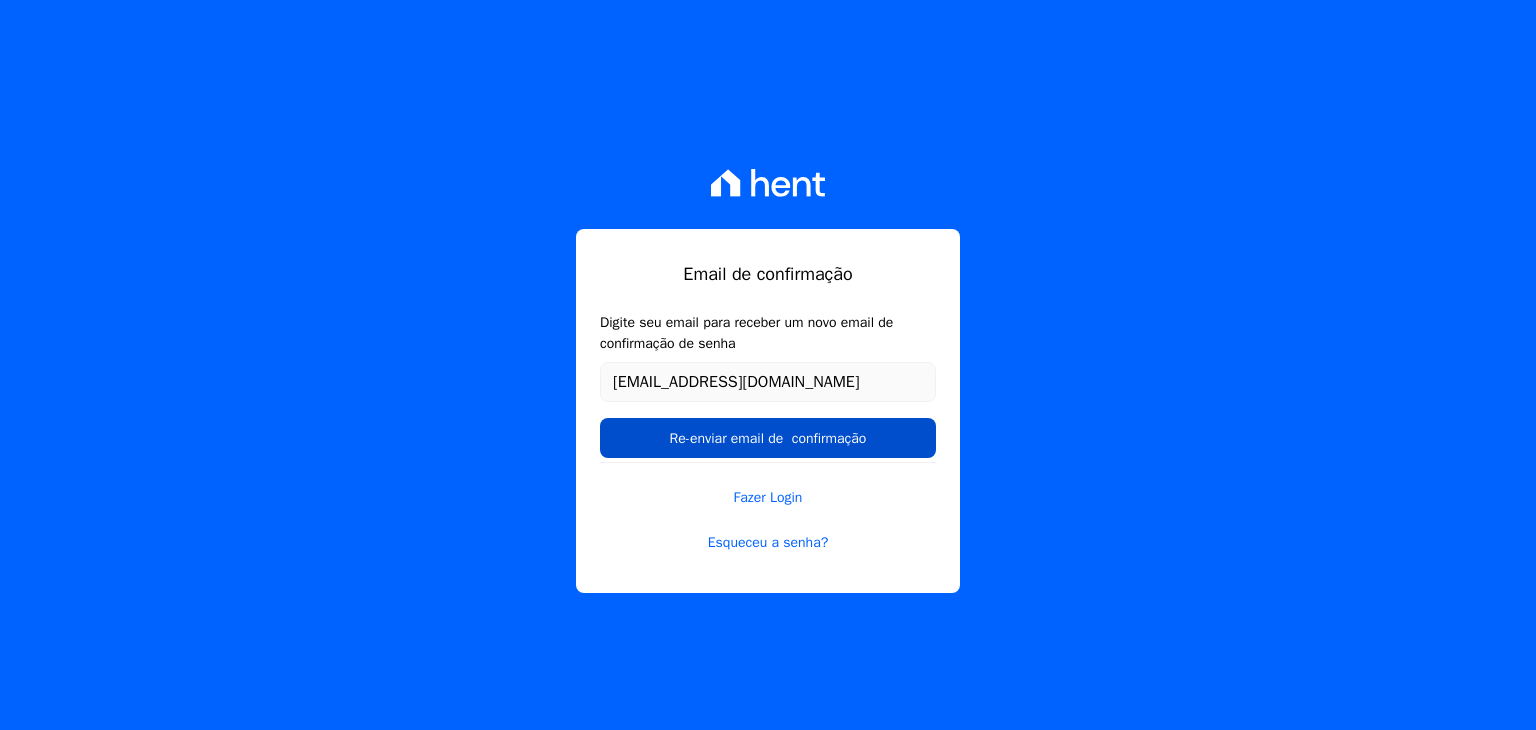 click on "Re-enviar email de  confirmação" at bounding box center (768, 438) 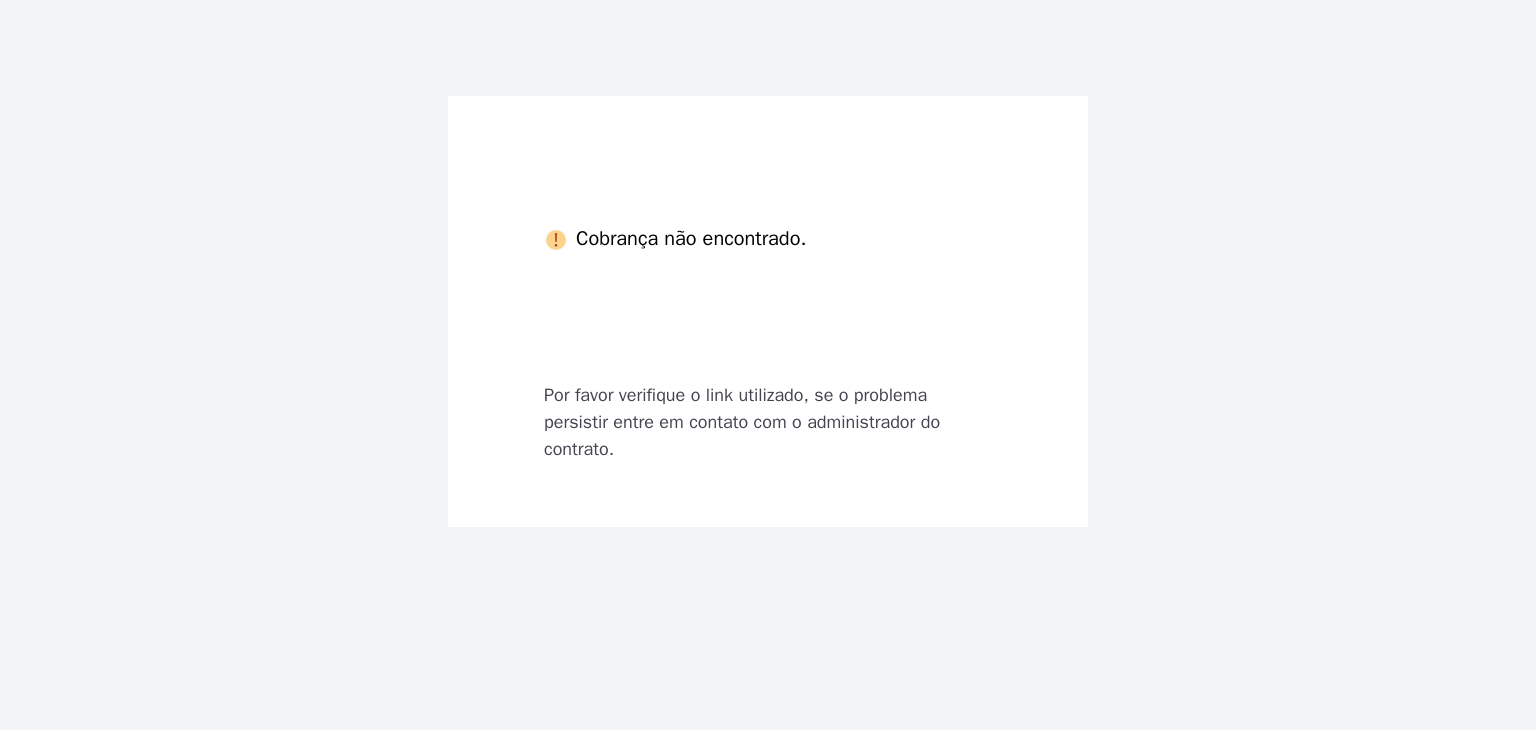 scroll, scrollTop: 0, scrollLeft: 0, axis: both 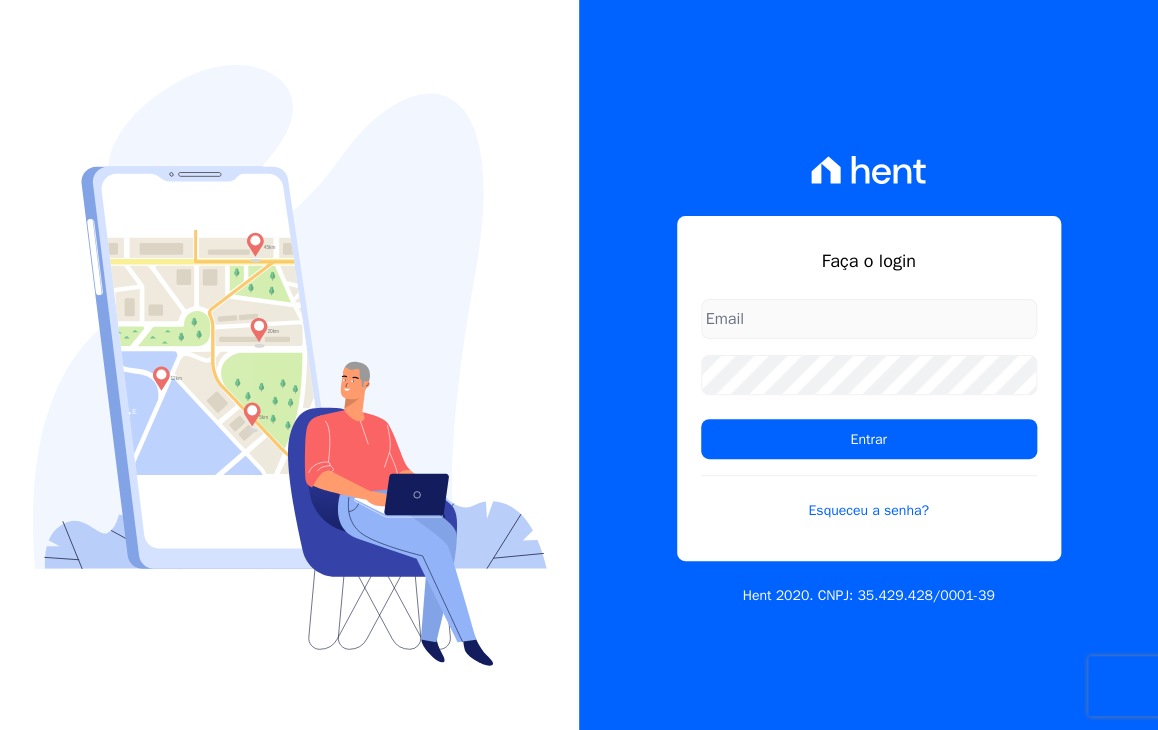 click on "Entrar
Esqueceu a senha?" at bounding box center (869, 422) 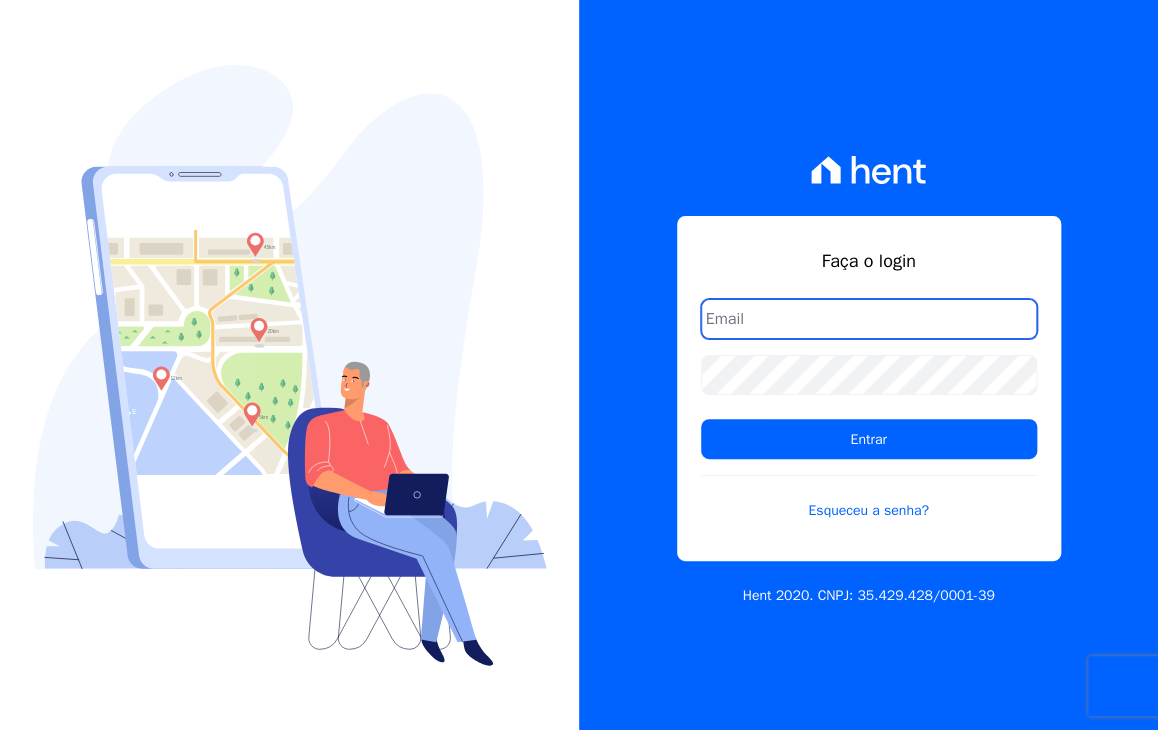 click at bounding box center (869, 319) 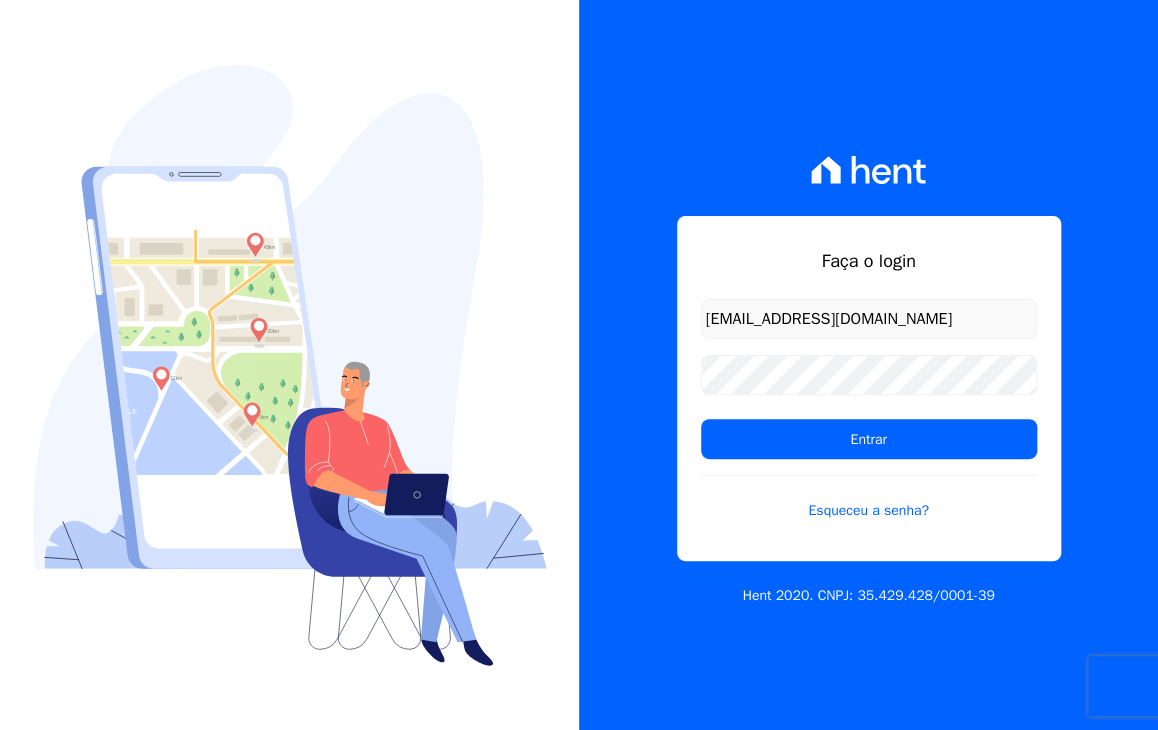 click on "andrielianjos2002@gmail.com
Entrar
Esqueceu a senha?" at bounding box center (869, 422) 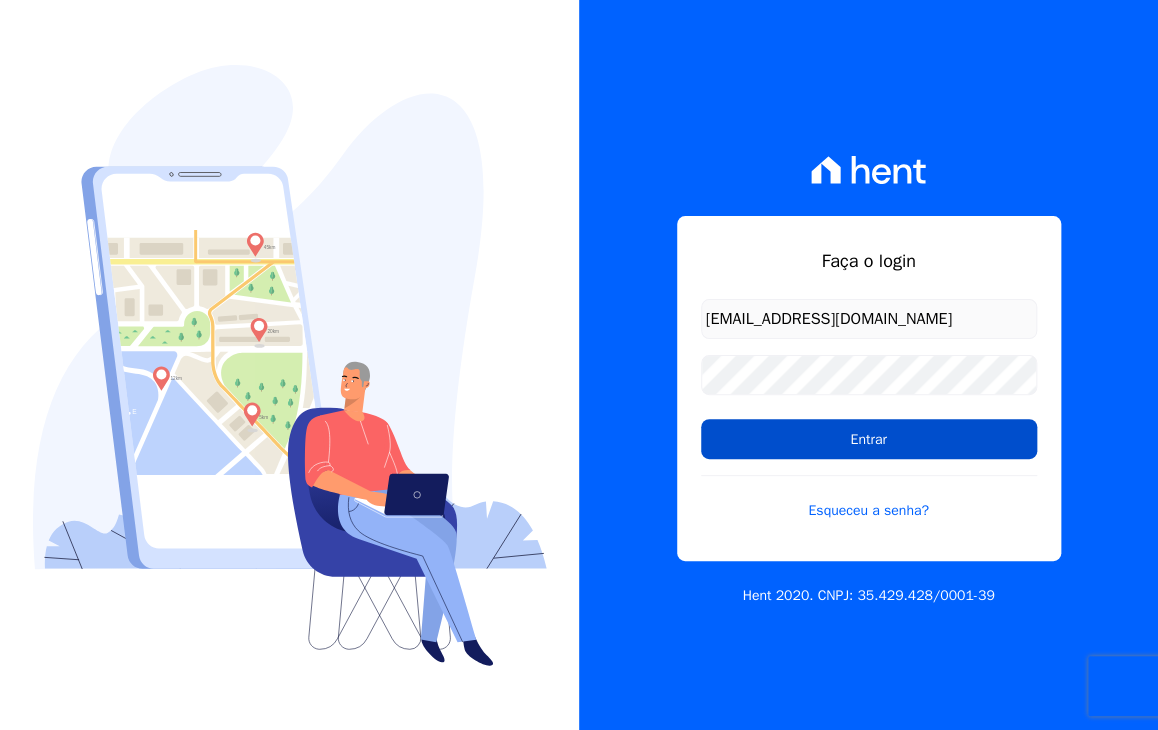 click on "Entrar" at bounding box center (869, 439) 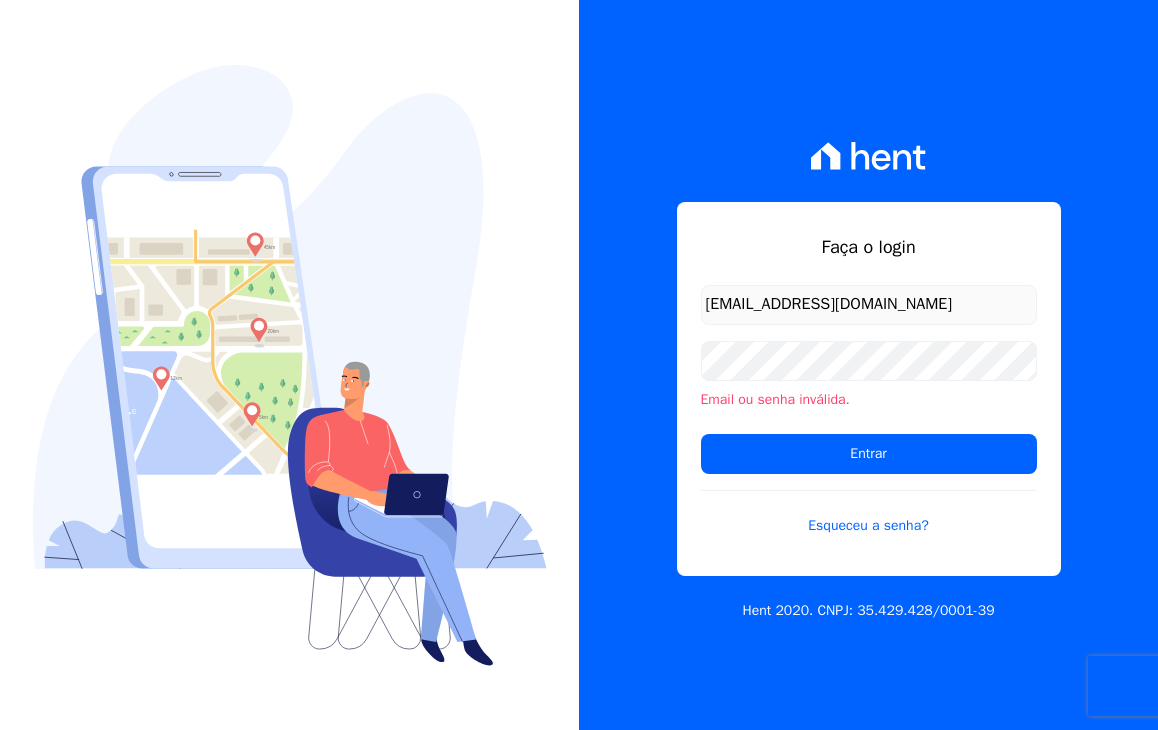 scroll, scrollTop: 0, scrollLeft: 0, axis: both 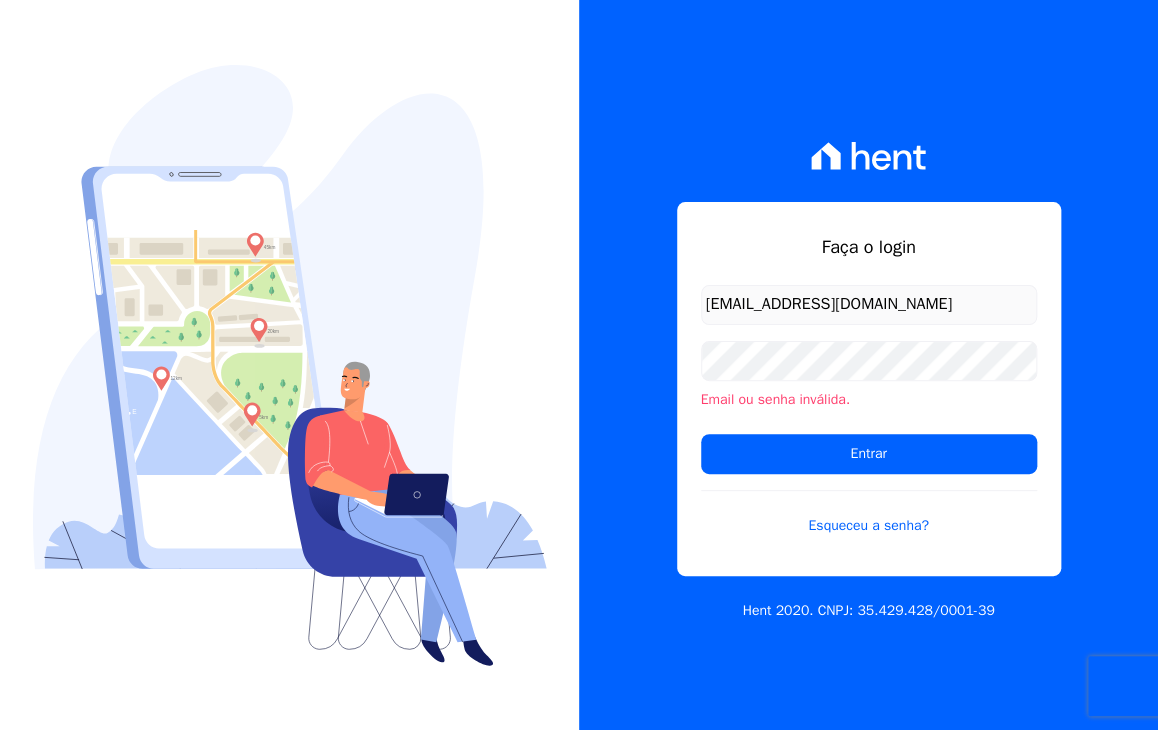 click on "Email ou senha inválida." at bounding box center [869, 399] 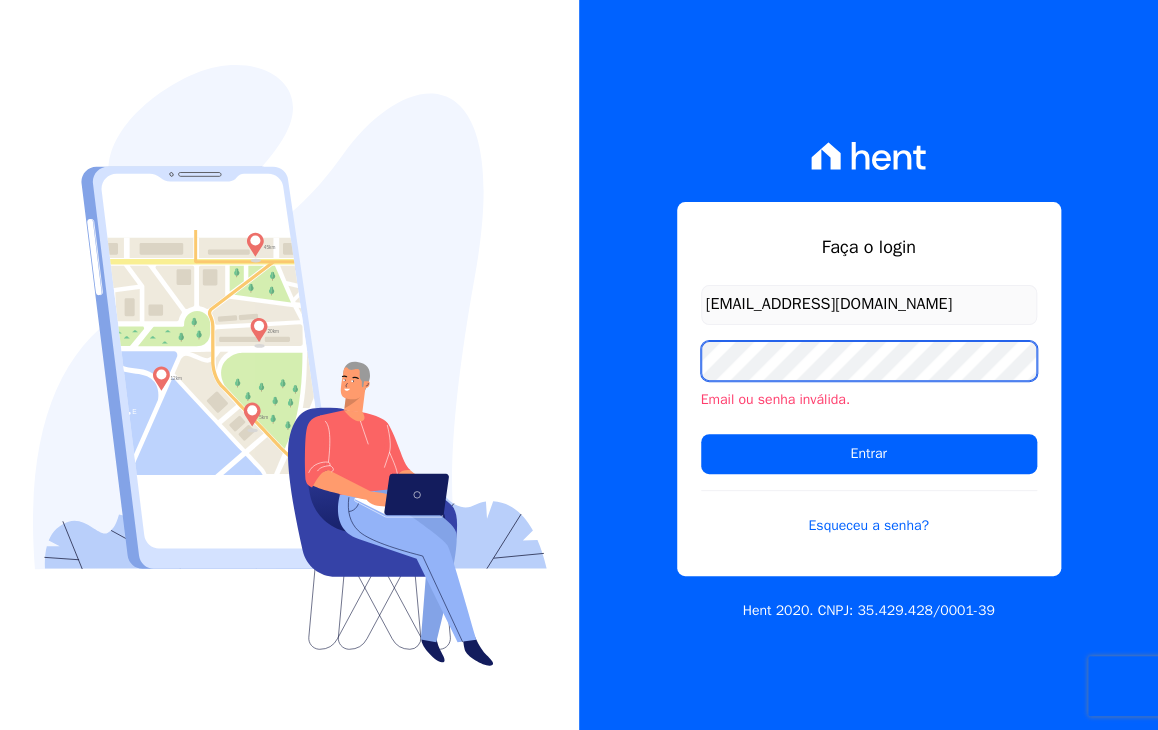 click on "Entrar" at bounding box center [869, 454] 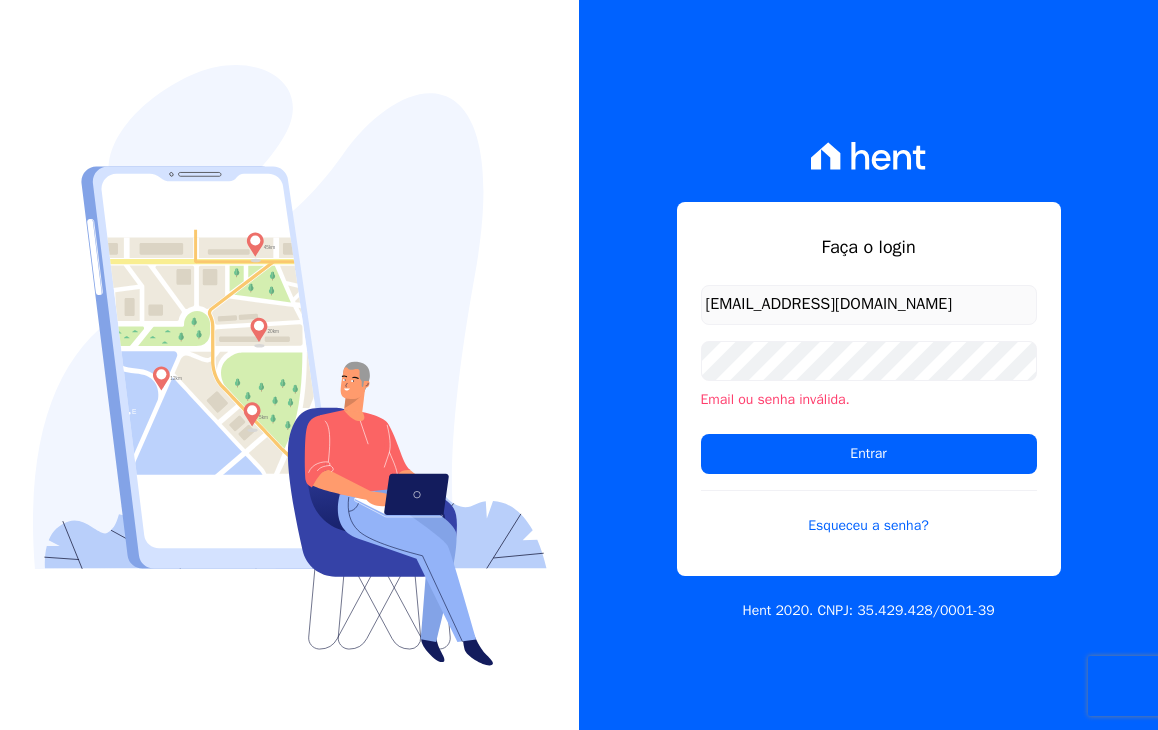 scroll, scrollTop: 0, scrollLeft: 0, axis: both 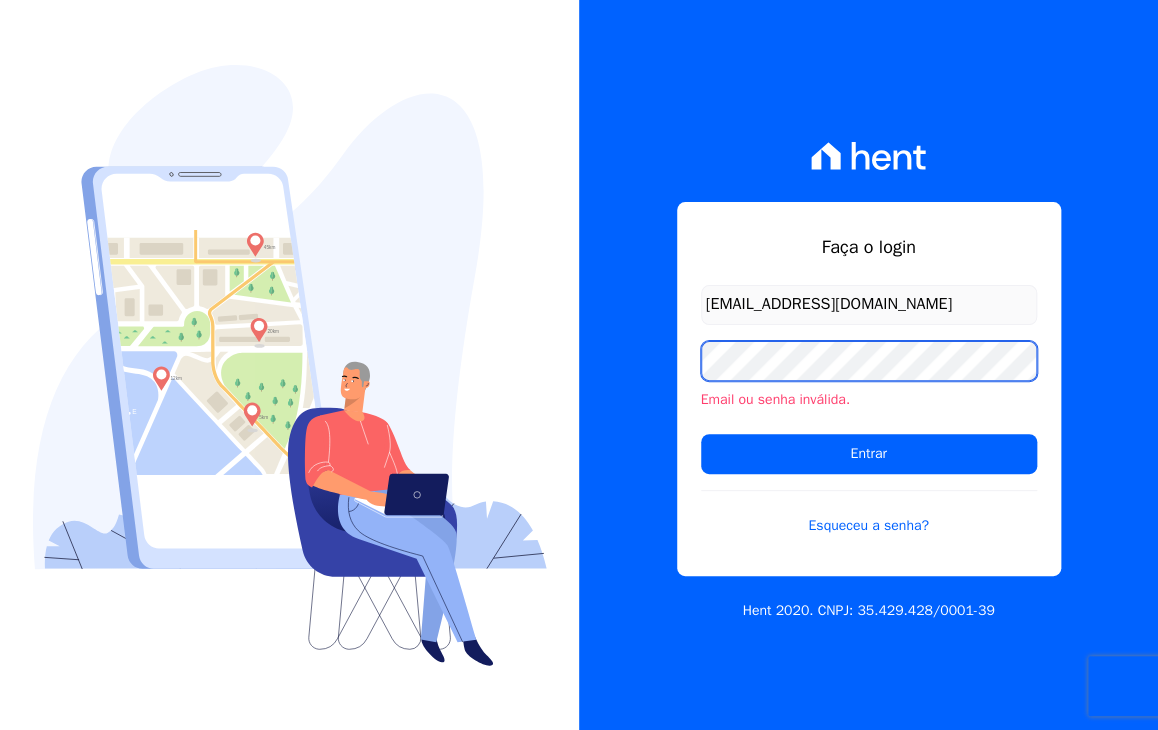 click on "Entrar" at bounding box center (869, 454) 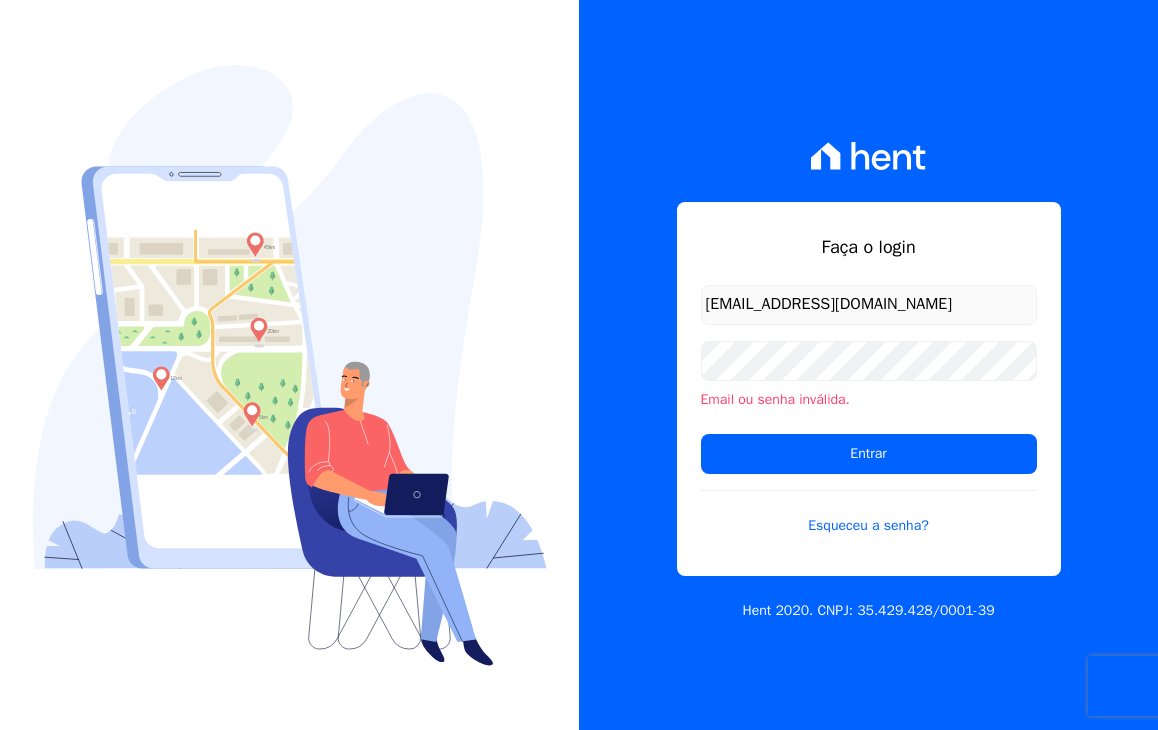 scroll, scrollTop: 0, scrollLeft: 0, axis: both 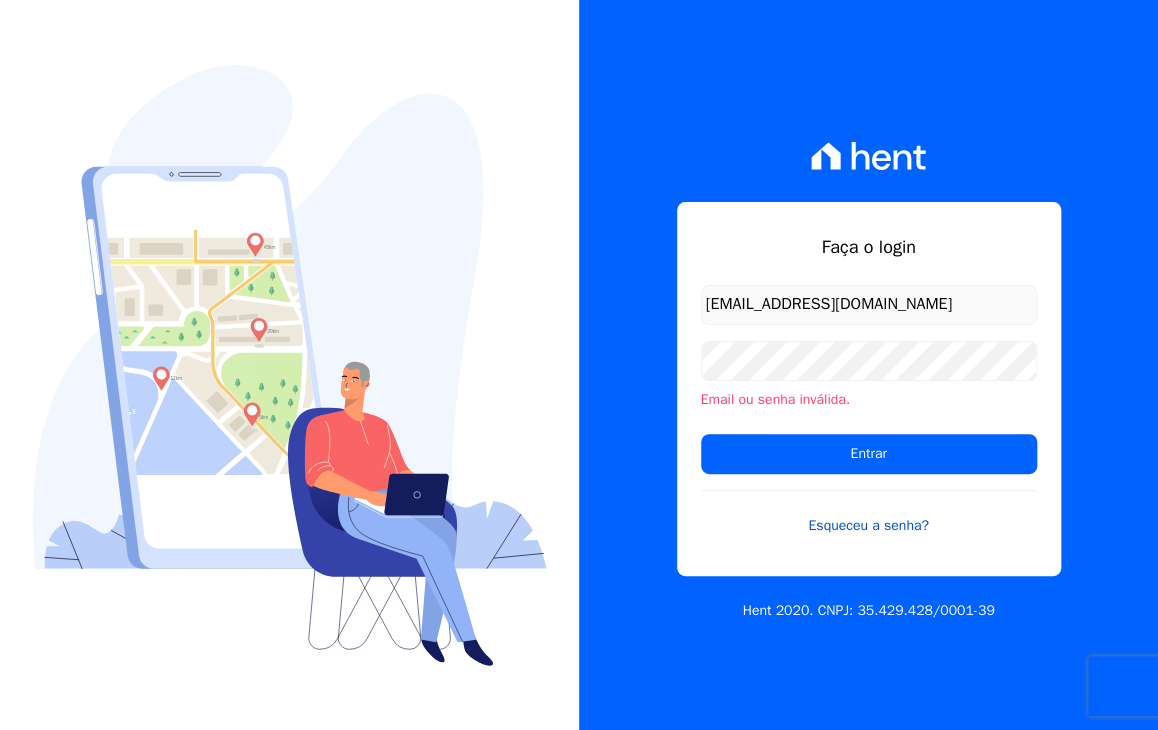 click on "Esqueceu a senha?" at bounding box center [869, 513] 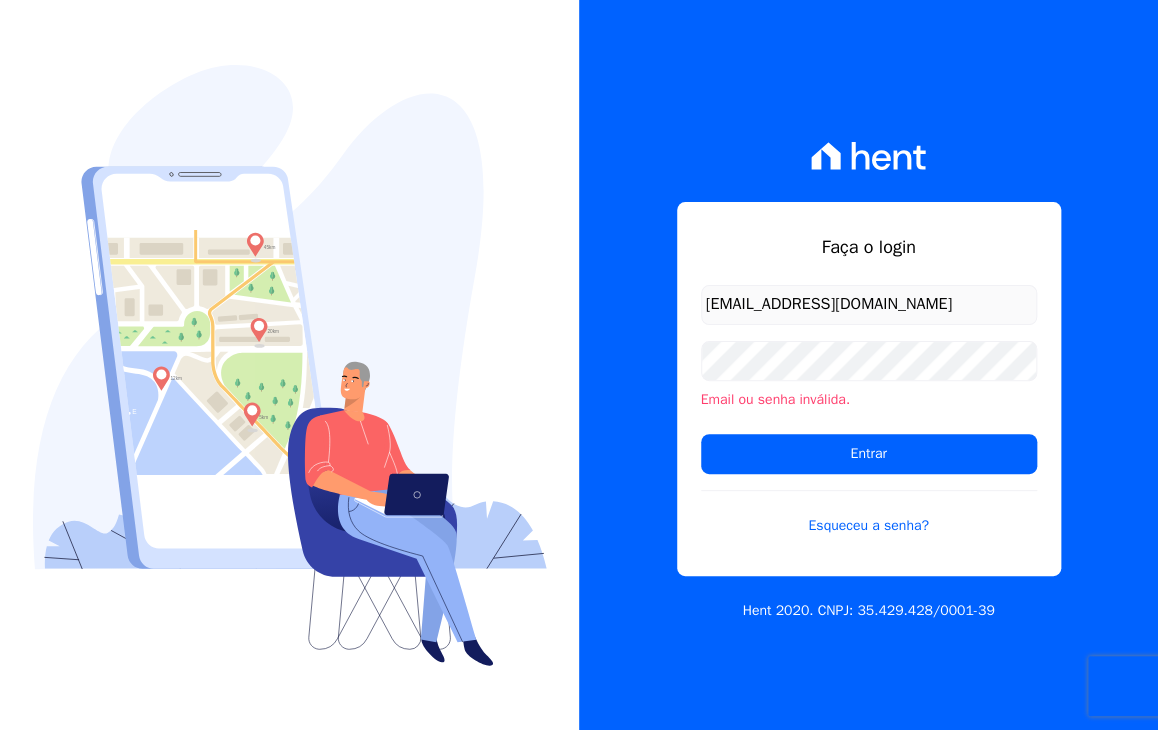 drag, startPoint x: 970, startPoint y: 537, endPoint x: 767, endPoint y: 536, distance: 203.00246 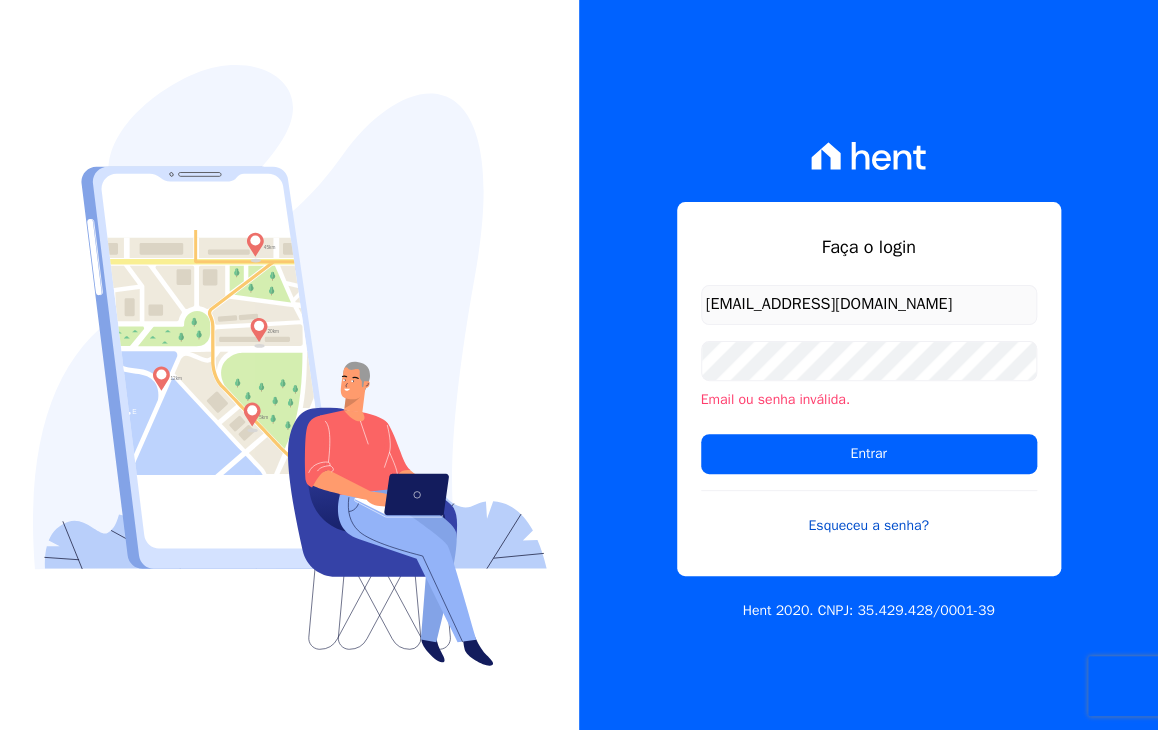 click on "Esqueceu a senha?" at bounding box center (869, 513) 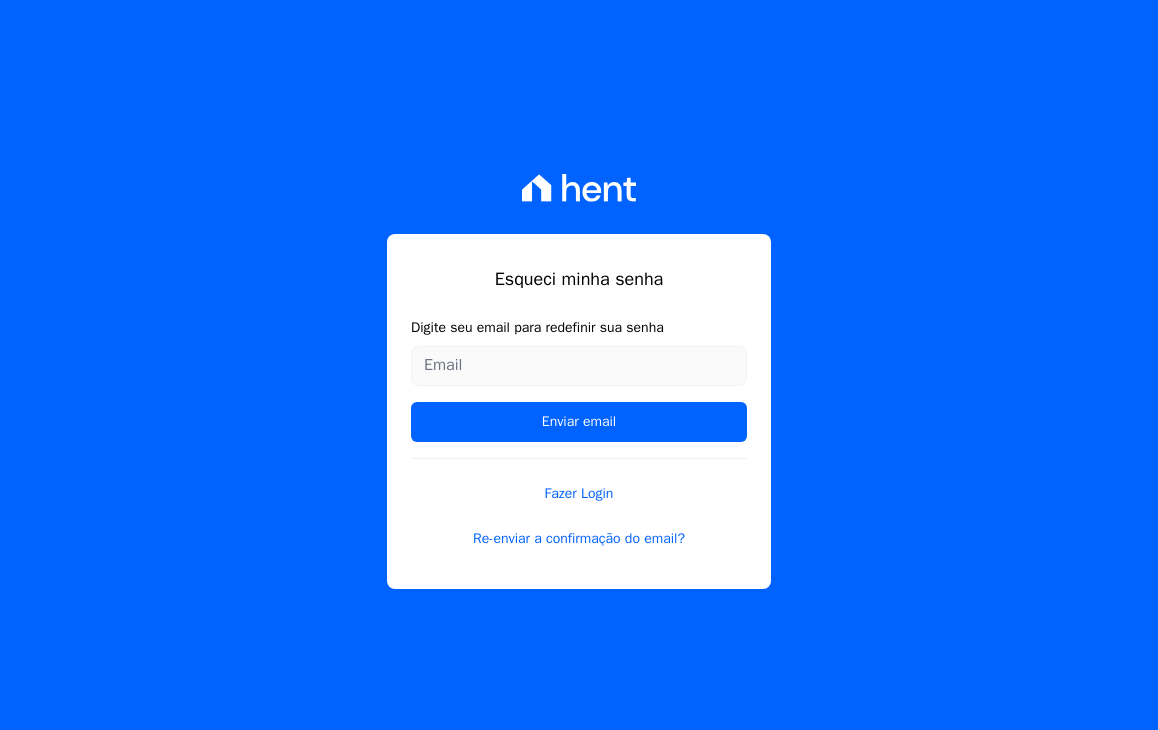 scroll, scrollTop: 0, scrollLeft: 0, axis: both 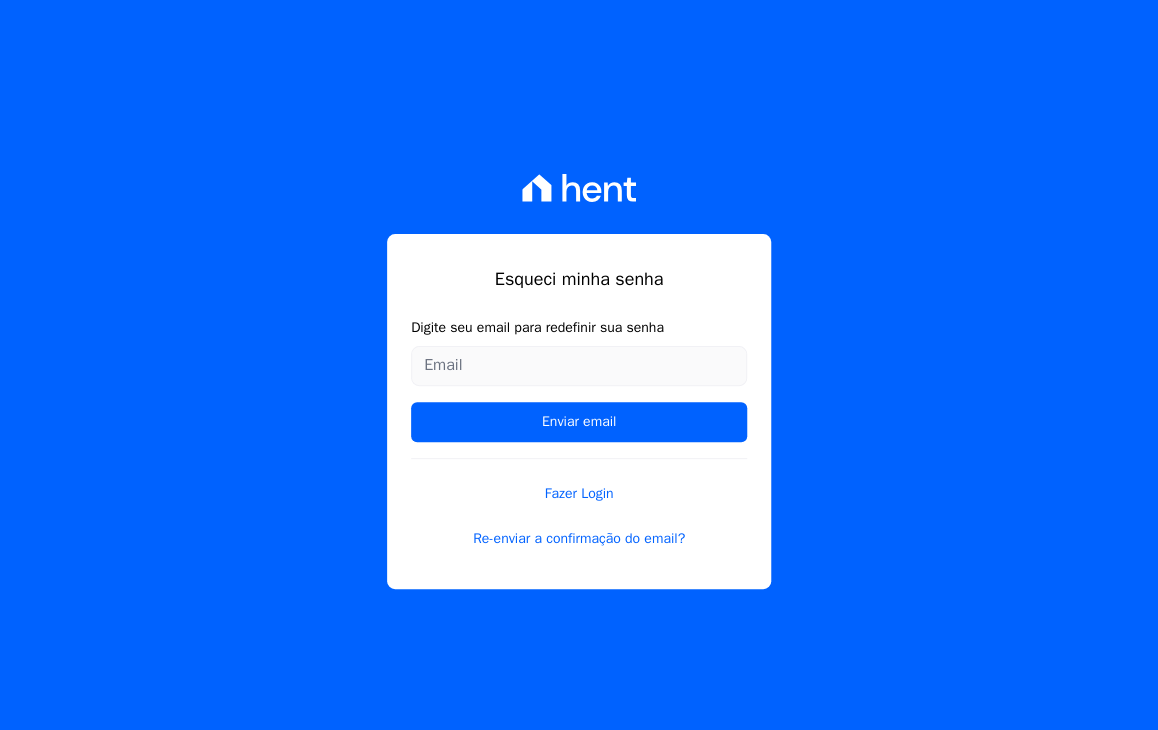 click on "Digite seu email para redefinir sua senha" at bounding box center (579, 366) 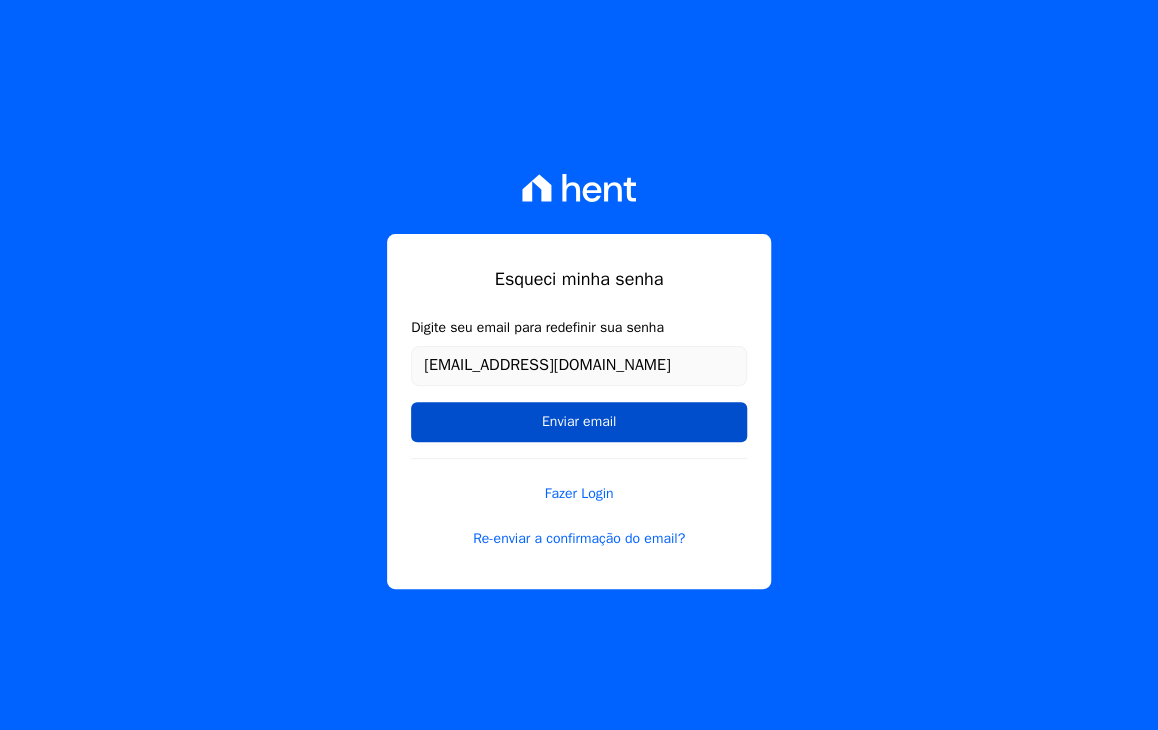 click on "Enviar email" at bounding box center [579, 422] 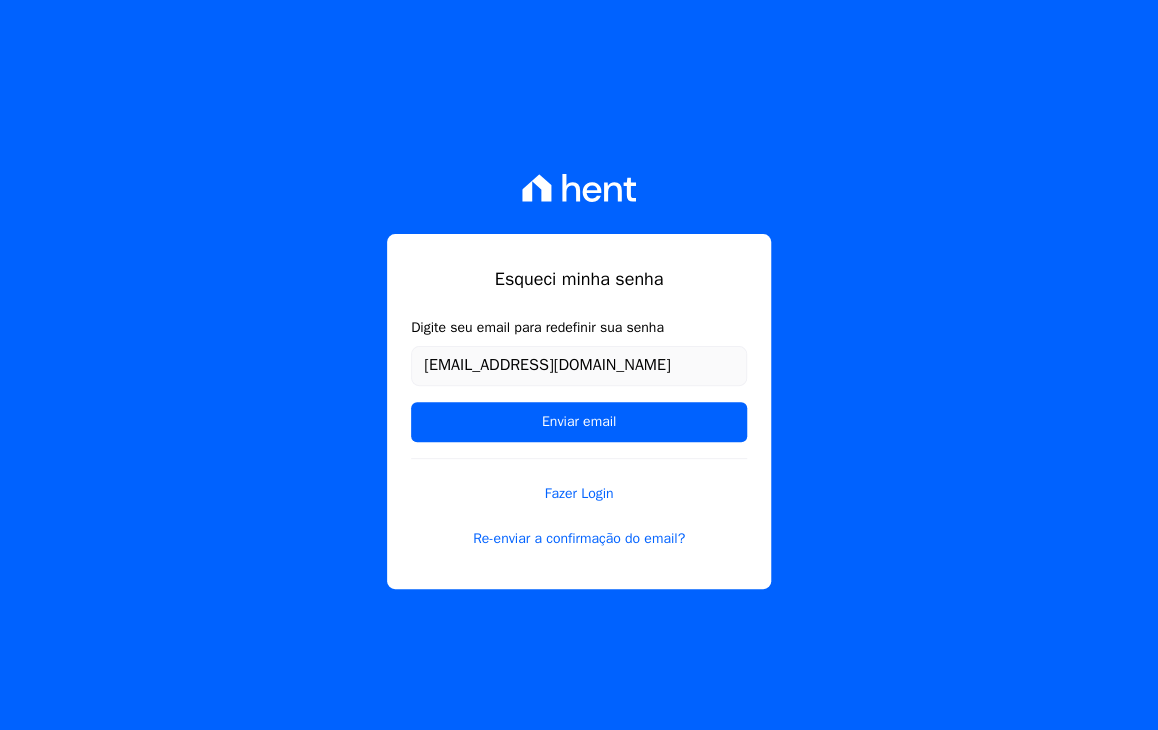 drag, startPoint x: 615, startPoint y: 421, endPoint x: 821, endPoint y: -87, distance: 548.17883 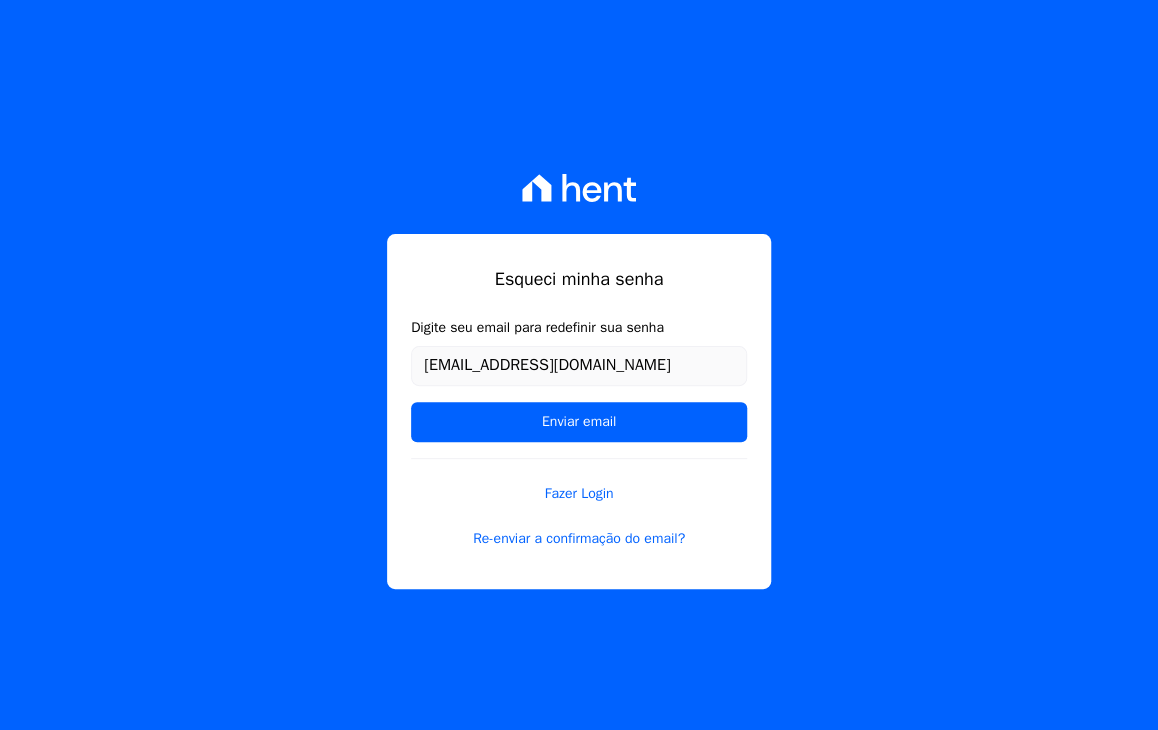 click on "Esqueci minha senha
Digite seu email para redefinir sua senha
andrielianjos2002@gmail.com
Enviar email
Fazer Login
Re-enviar a confirmação do email?" at bounding box center [579, 365] 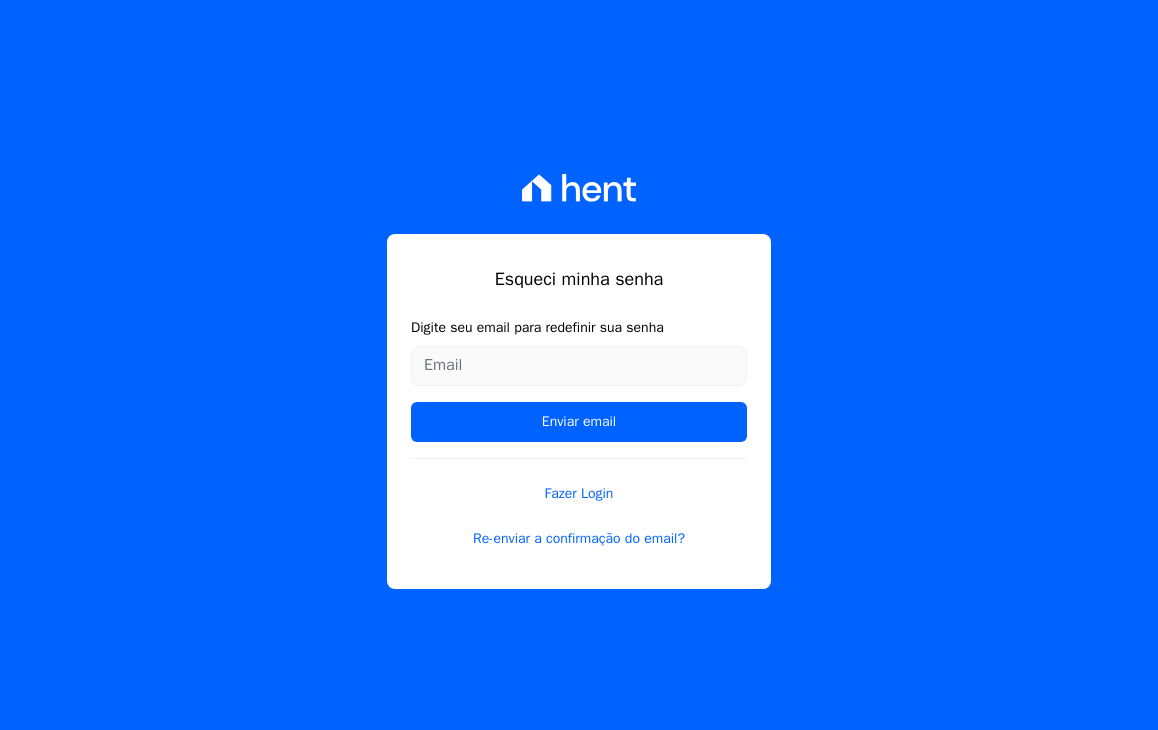 scroll, scrollTop: 0, scrollLeft: 0, axis: both 